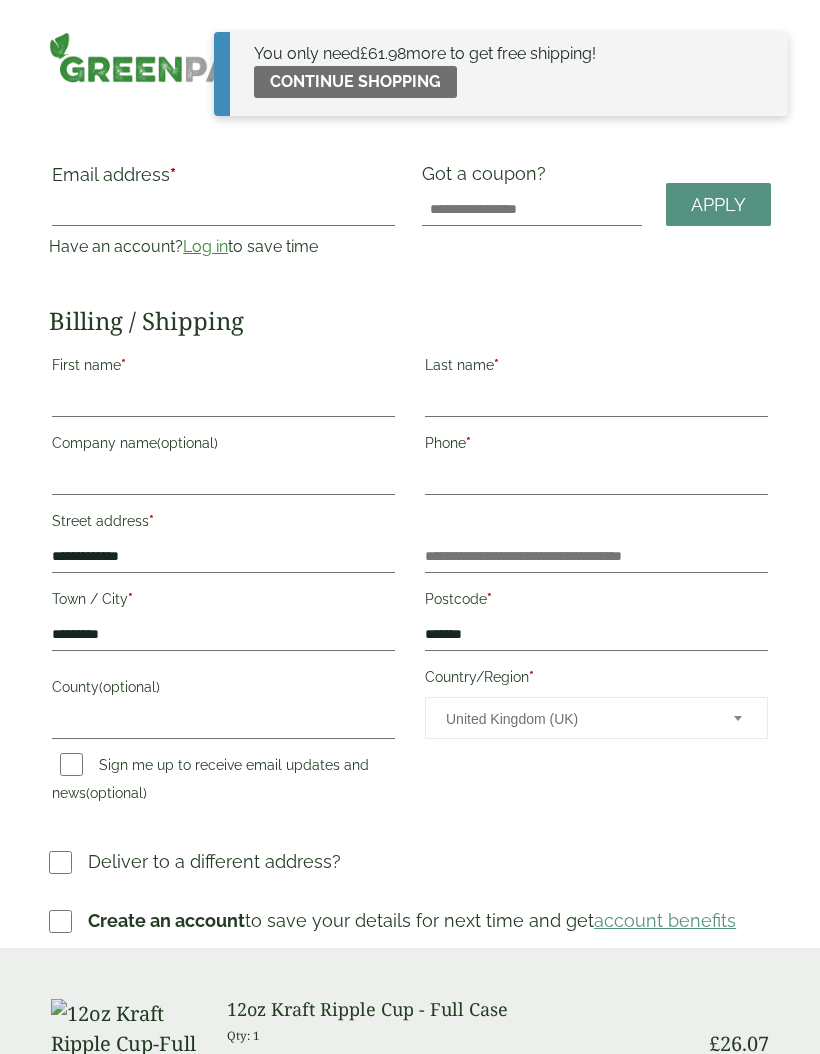 scroll, scrollTop: 0, scrollLeft: 0, axis: both 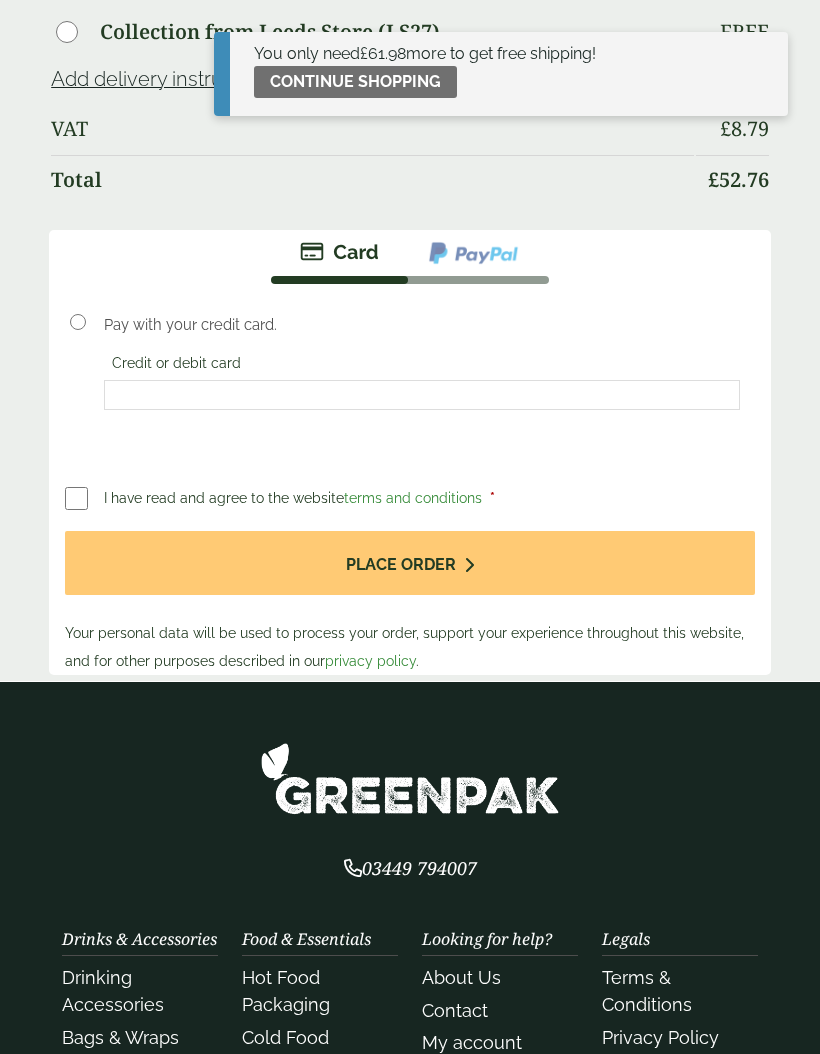 click on "Place order" at bounding box center (410, 563) 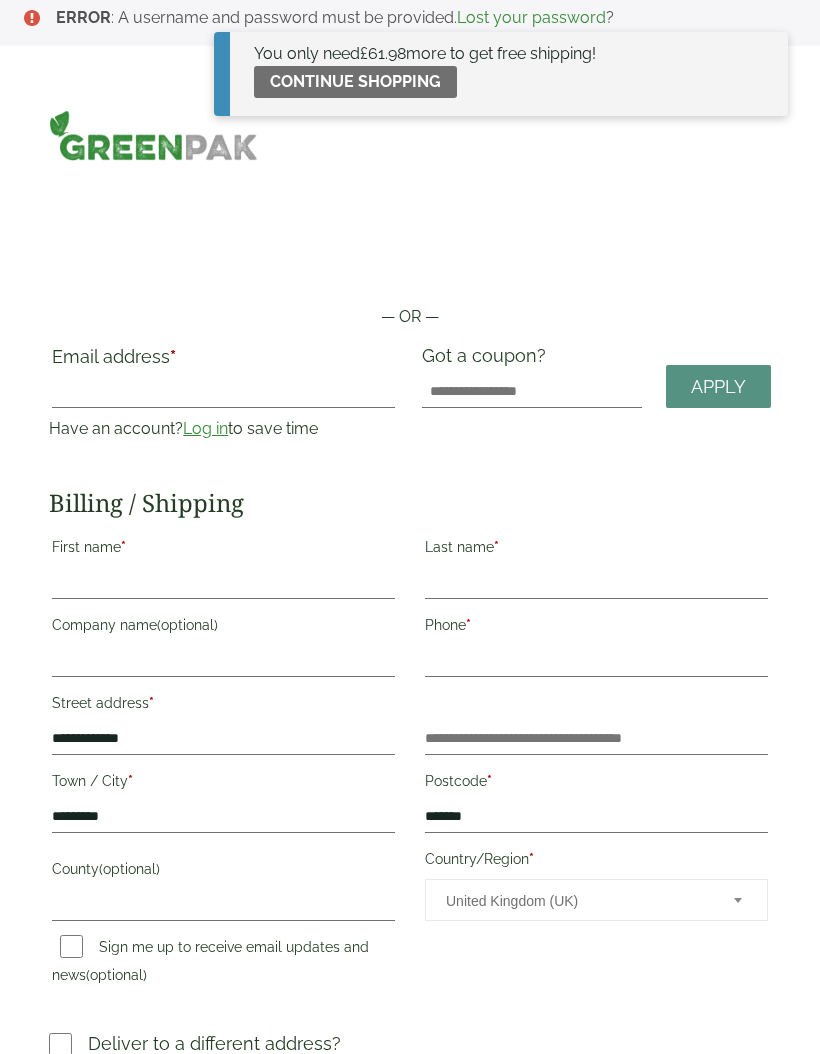 scroll, scrollTop: 0, scrollLeft: 0, axis: both 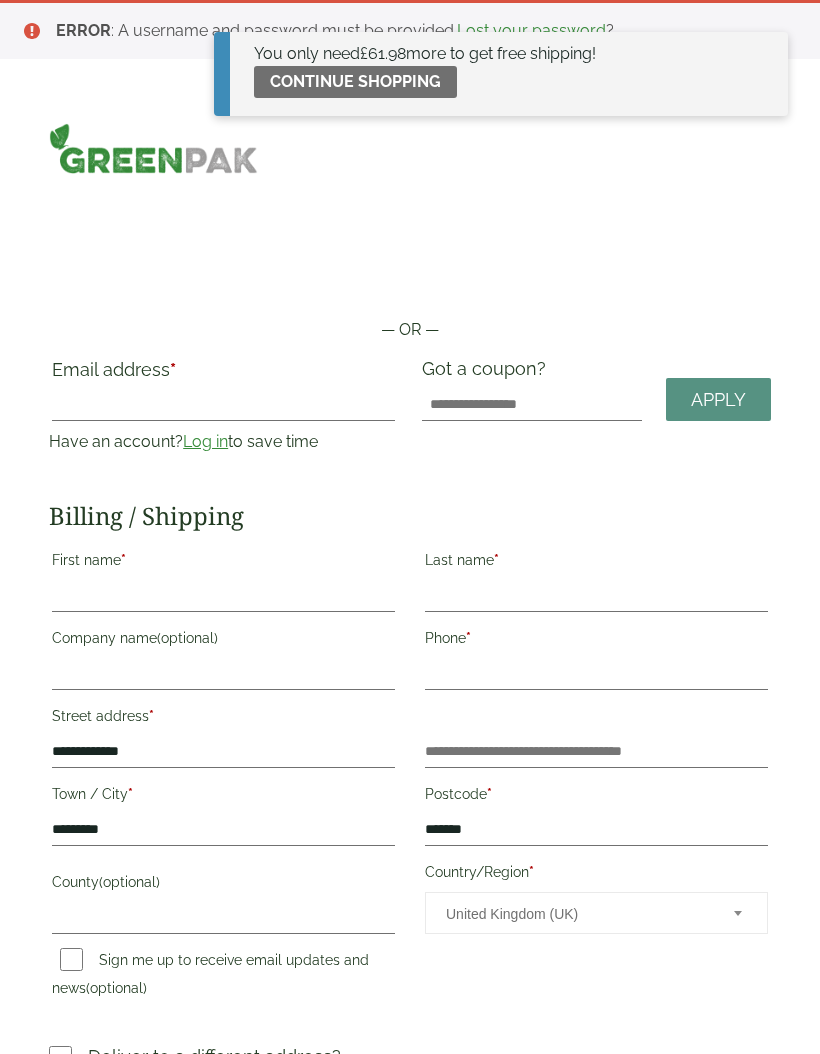 click on "ERROR : A username and password must be provided.  Lost your password ?" at bounding box center [422, 31] 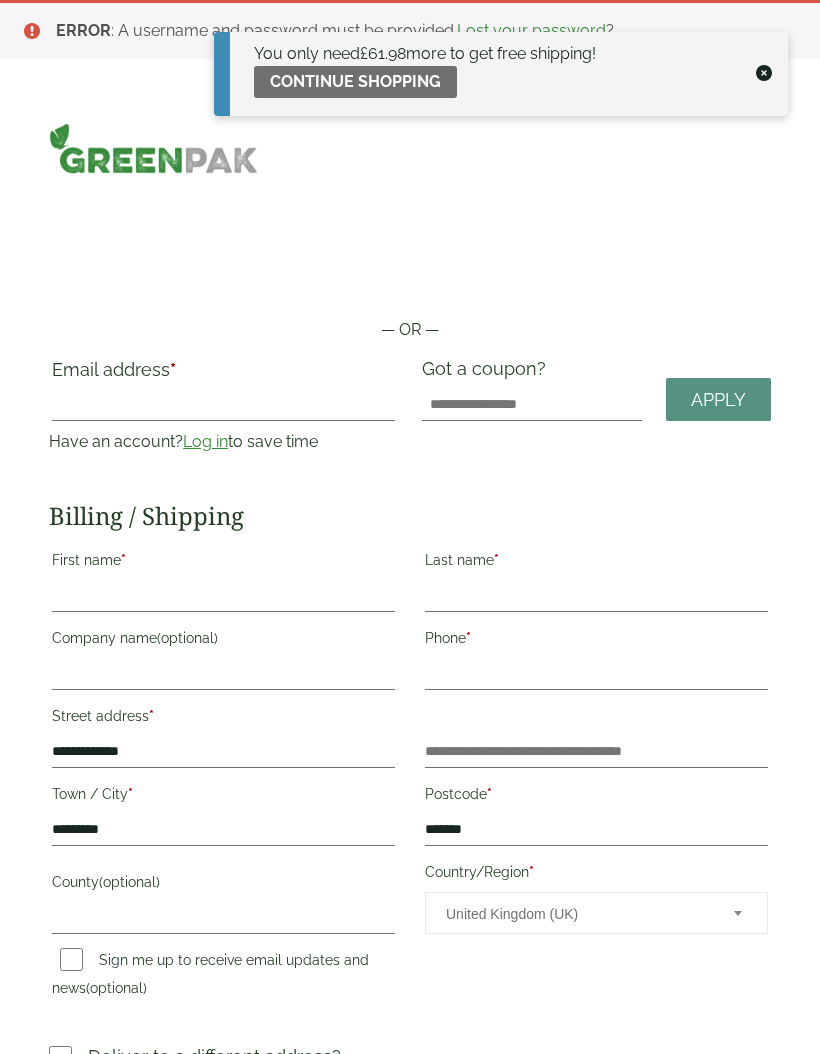 click on "Continue shopping" at bounding box center [355, 82] 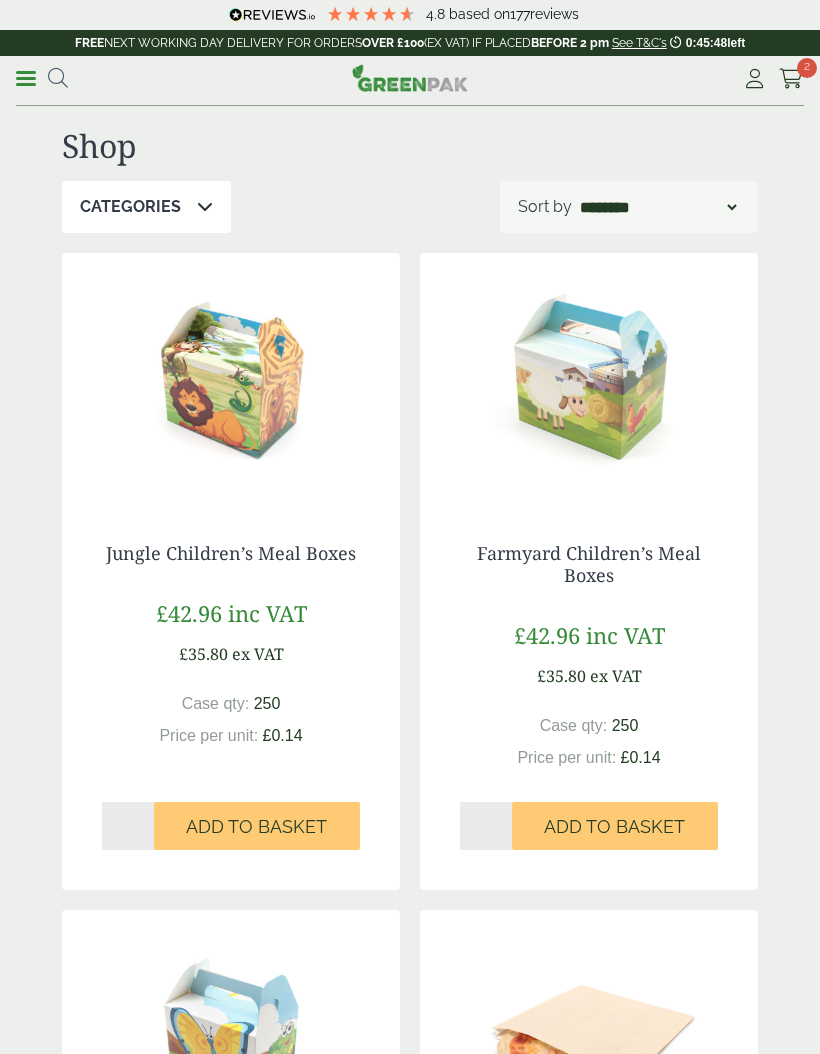 scroll, scrollTop: 0, scrollLeft: 0, axis: both 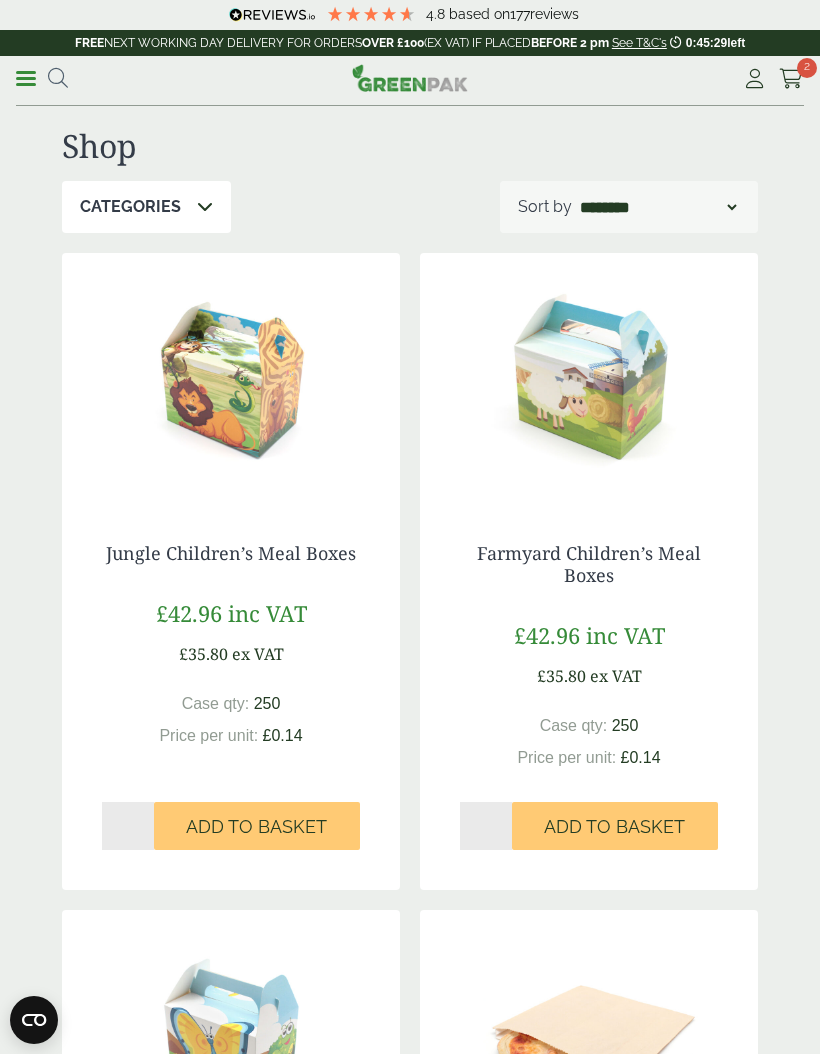 click at bounding box center [791, 79] 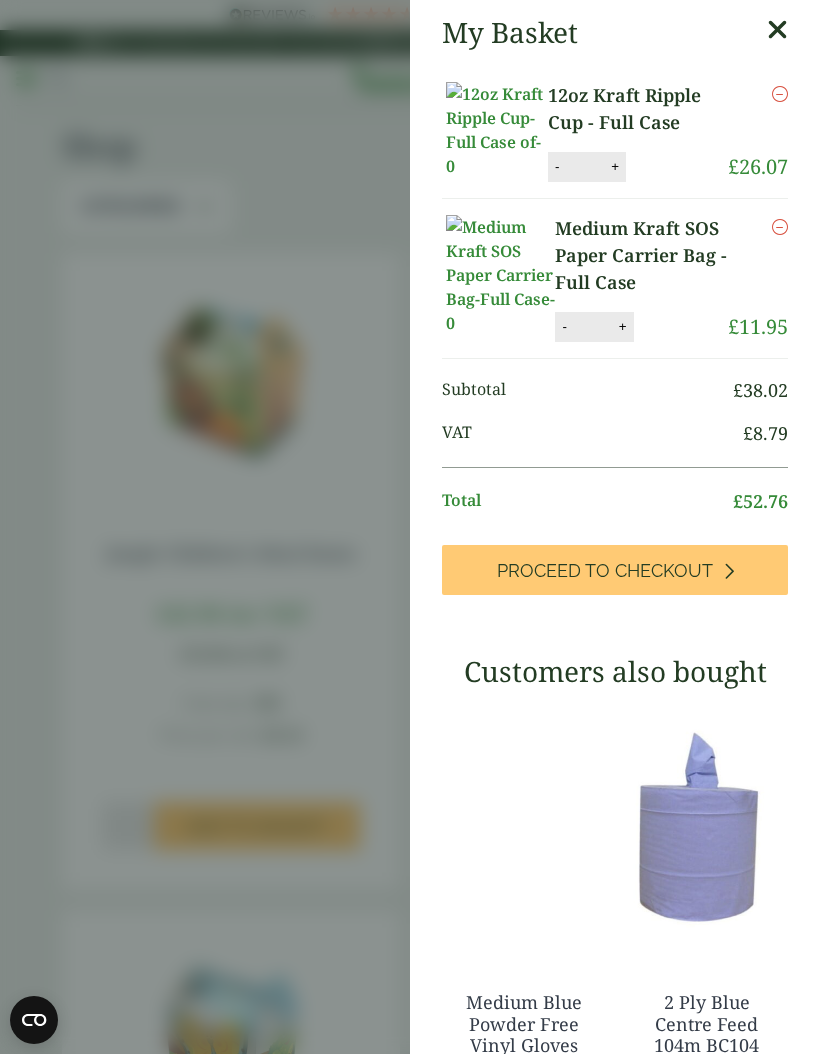 click on "Proceed to Checkout" at bounding box center (615, 570) 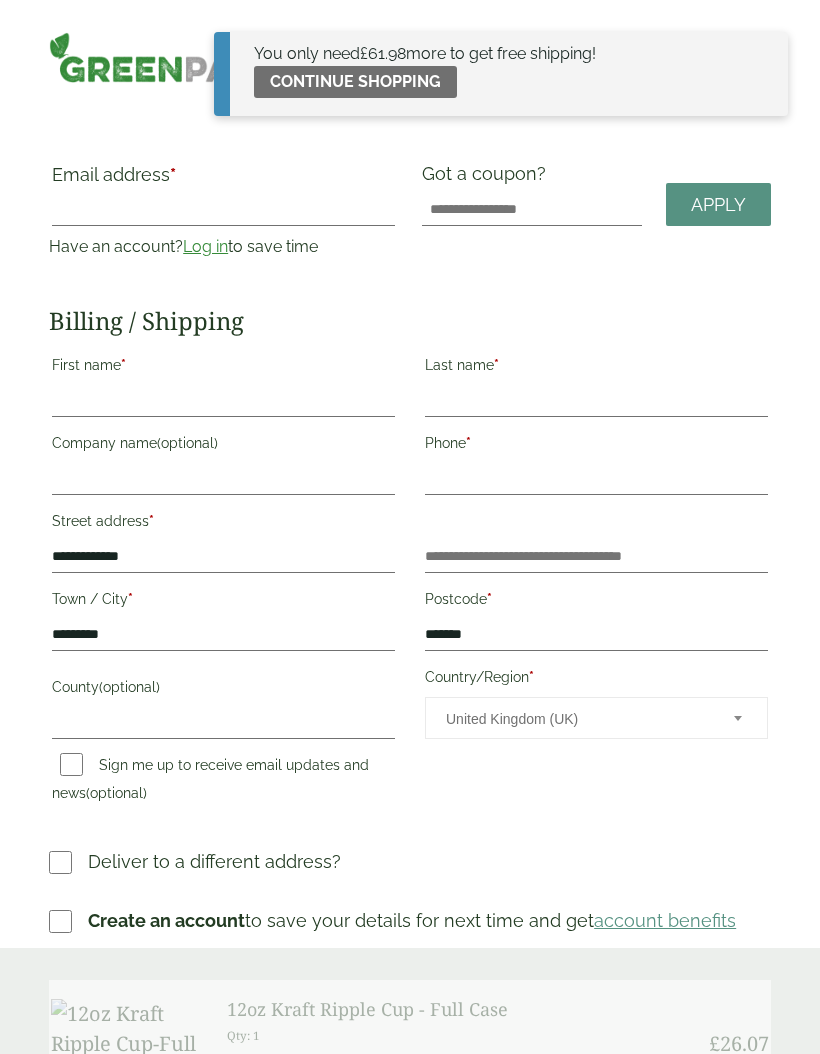 scroll, scrollTop: 0, scrollLeft: 0, axis: both 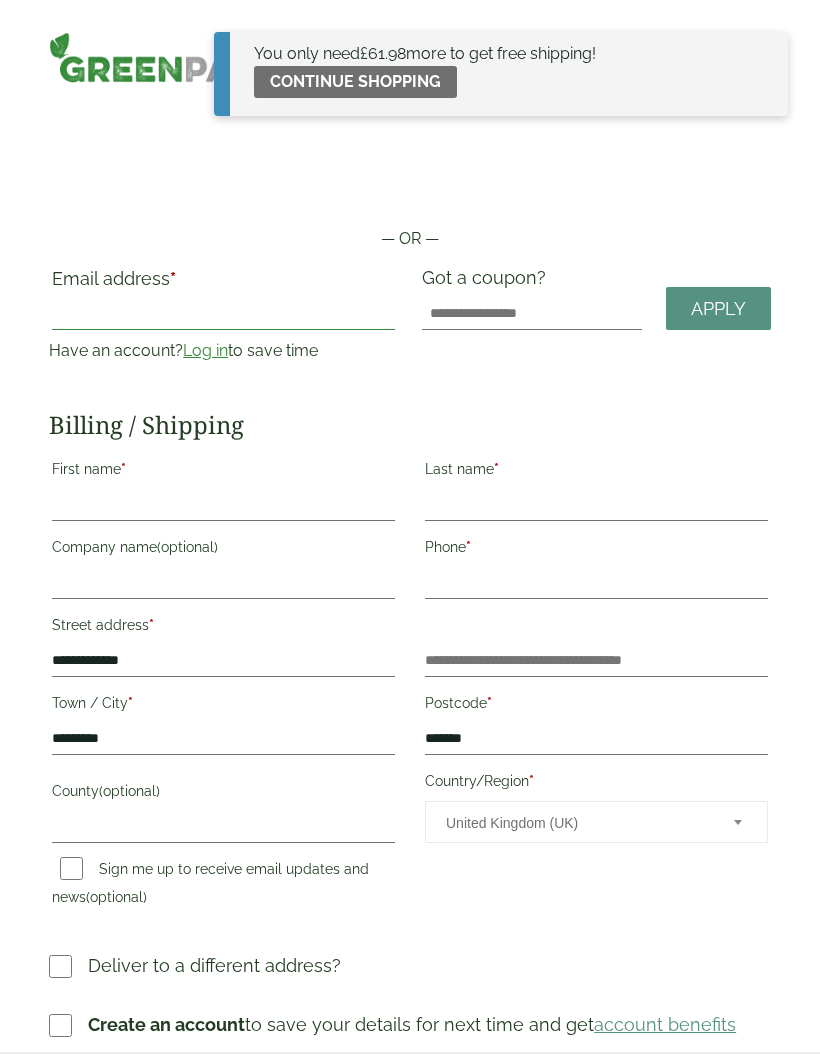 click on "Email address  *" at bounding box center (223, 314) 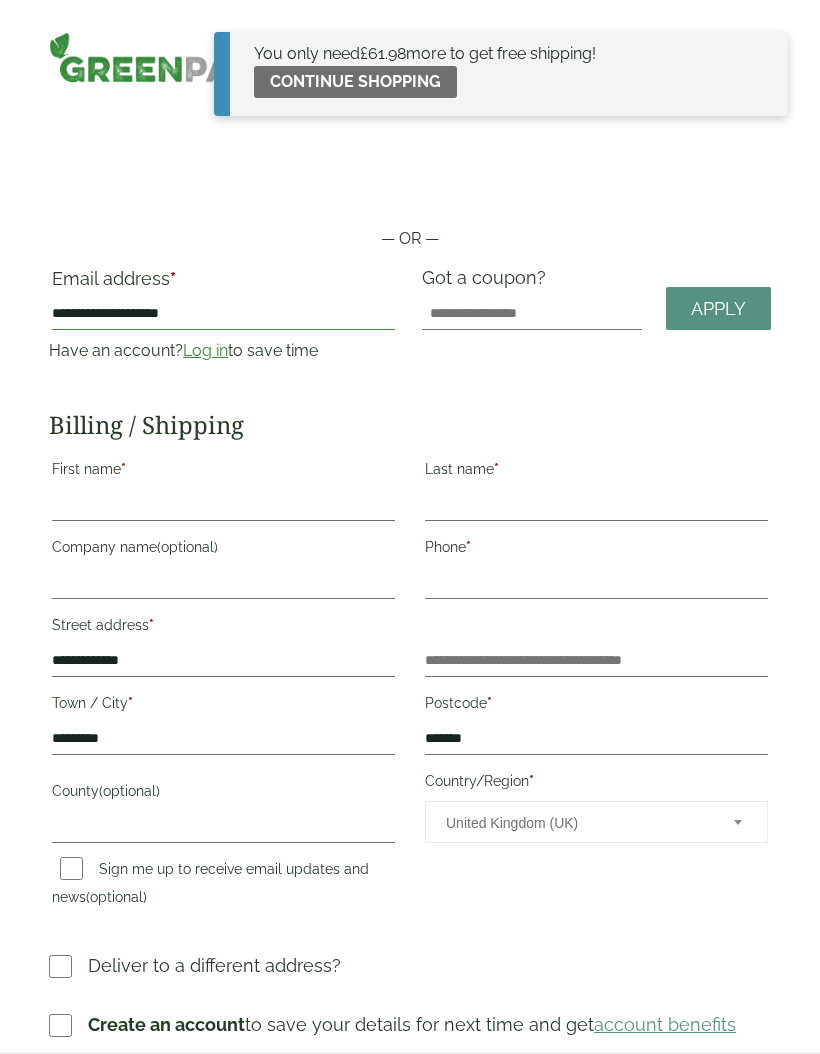 type on "**********" 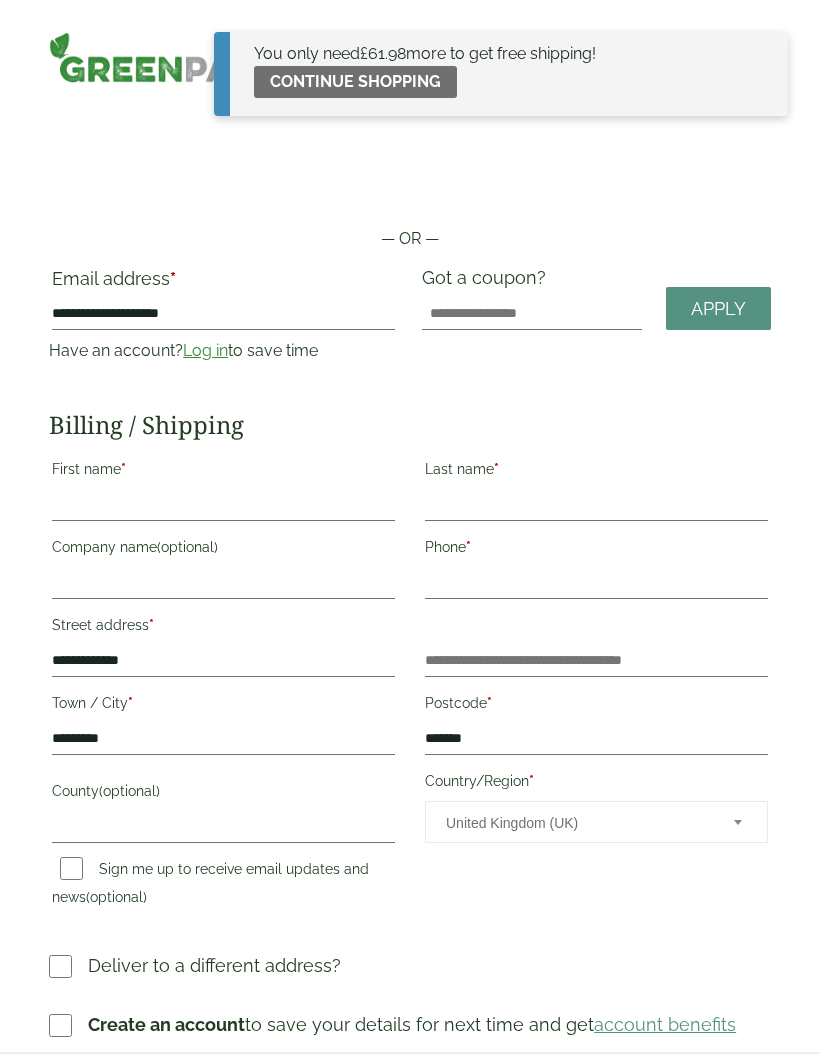 click on "First name  *" at bounding box center (223, 472) 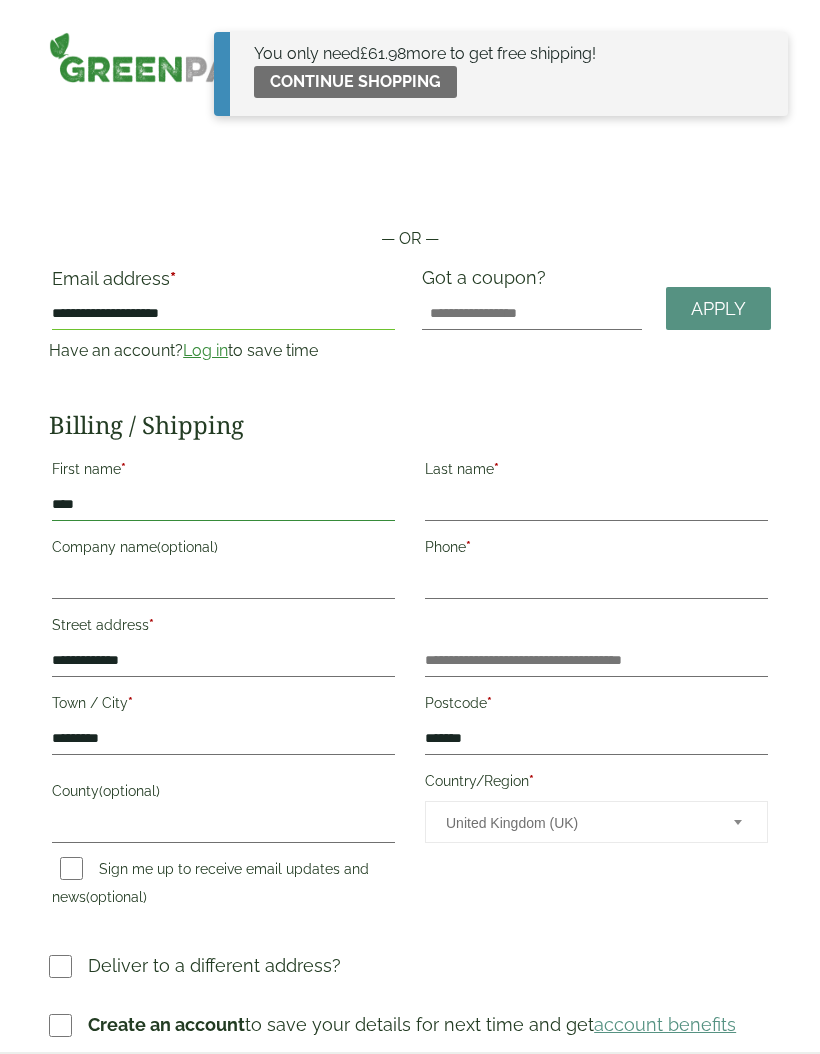 type on "****" 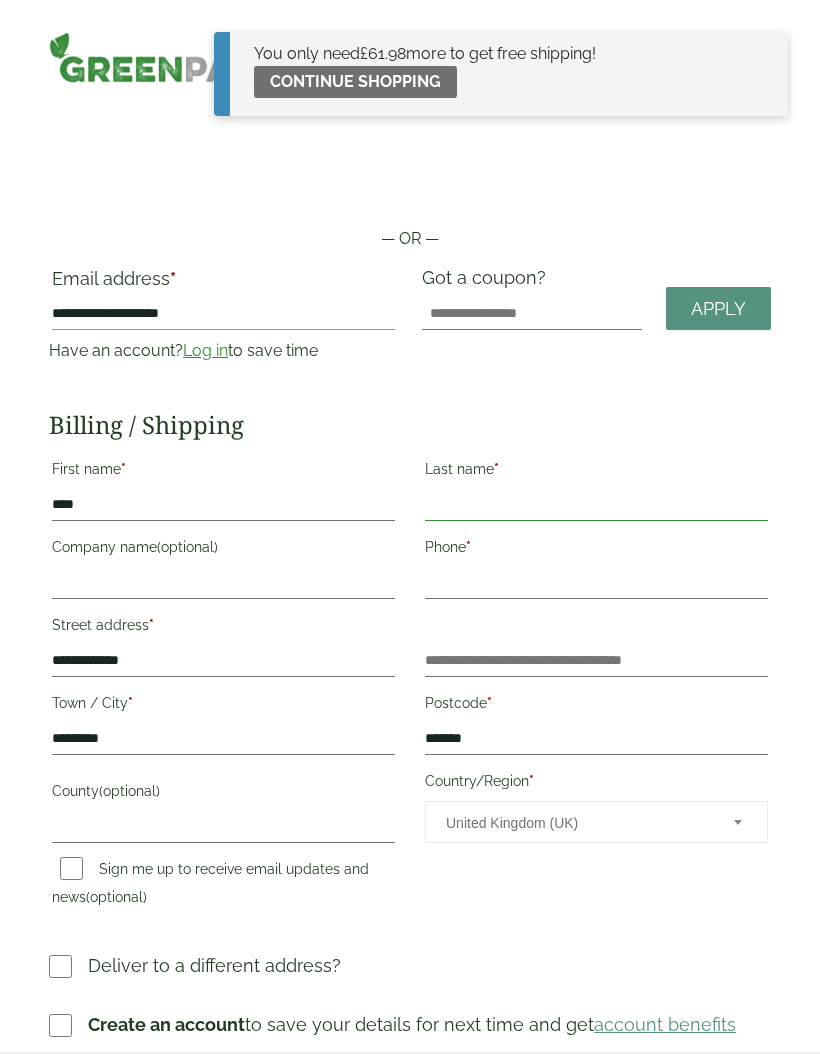 click on "Last name  *" at bounding box center [596, 505] 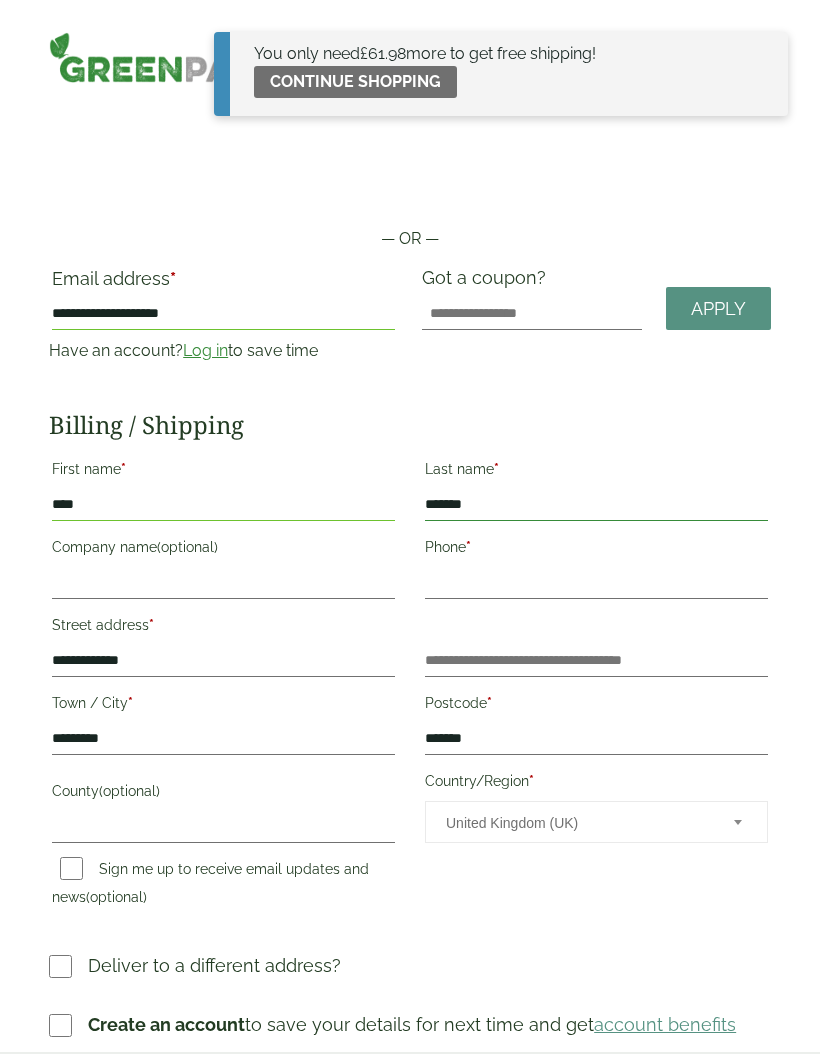 type on "******" 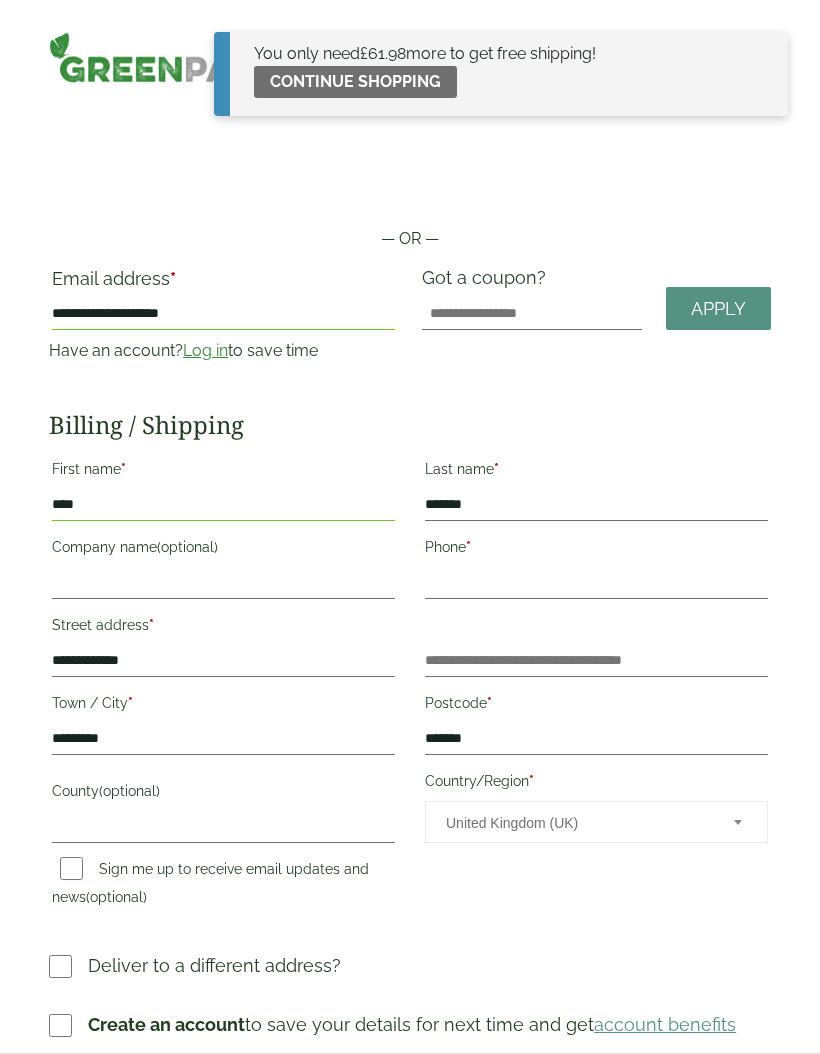 click on "Company name  (optional)" at bounding box center [223, 550] 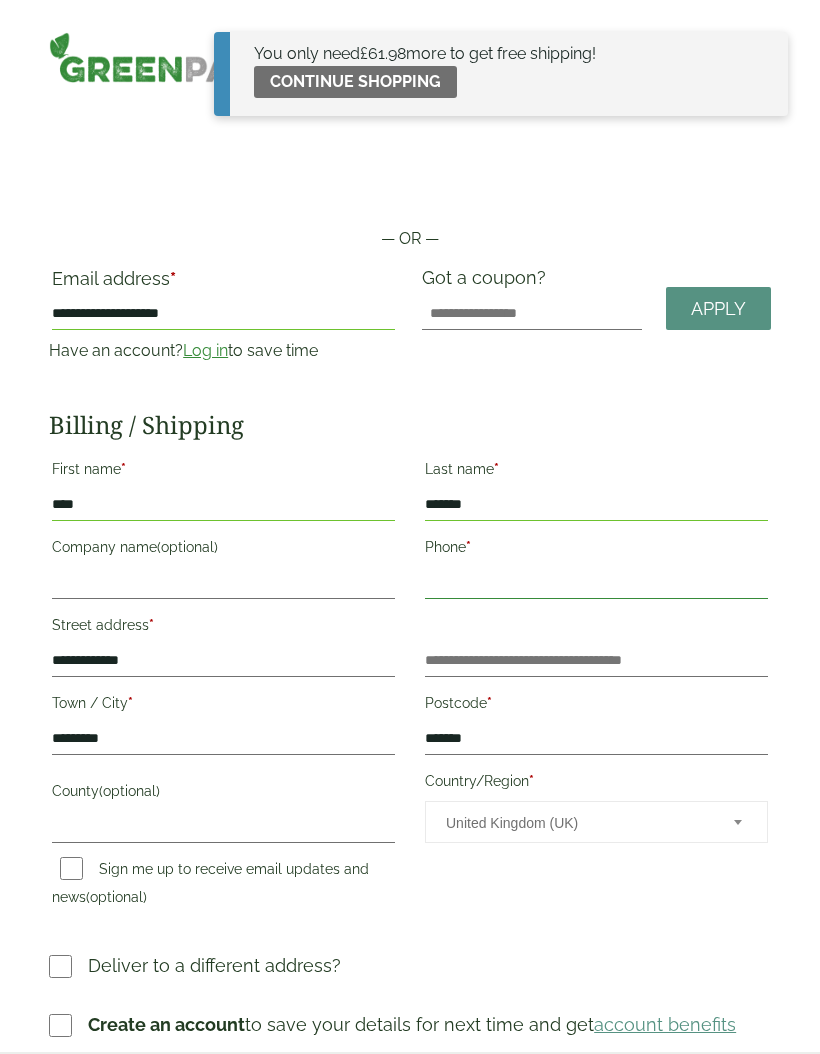 click on "Phone  *" at bounding box center (596, 583) 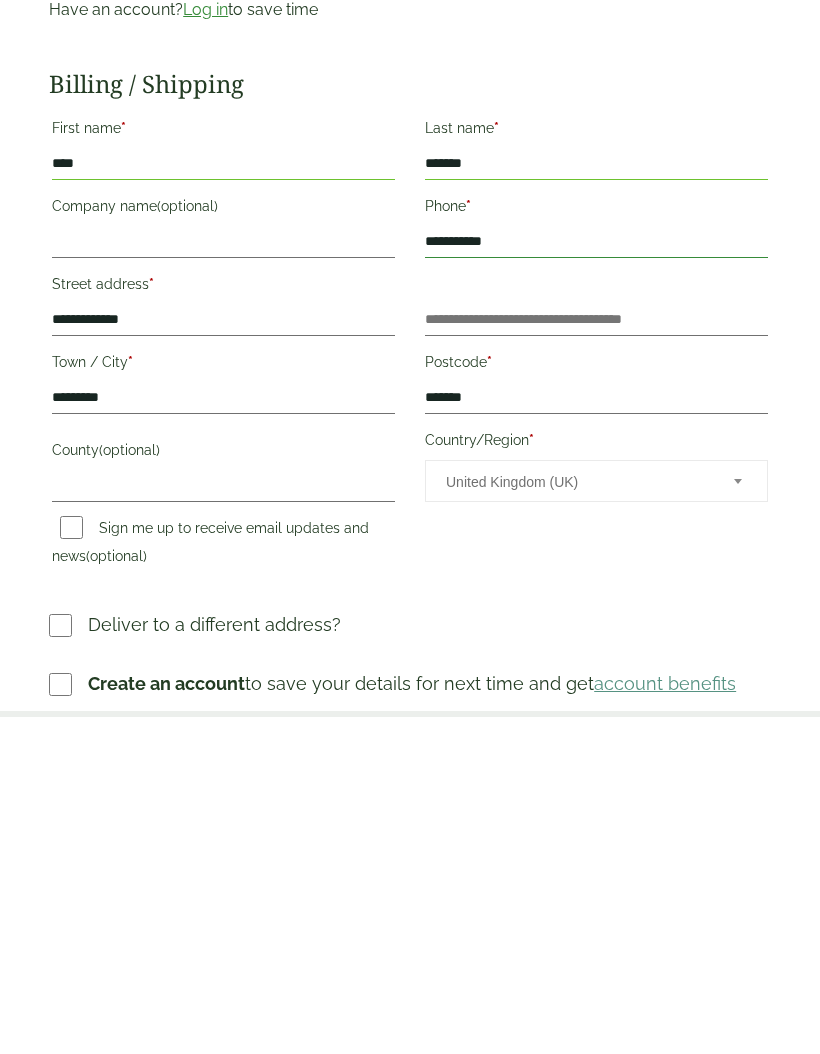 type on "**********" 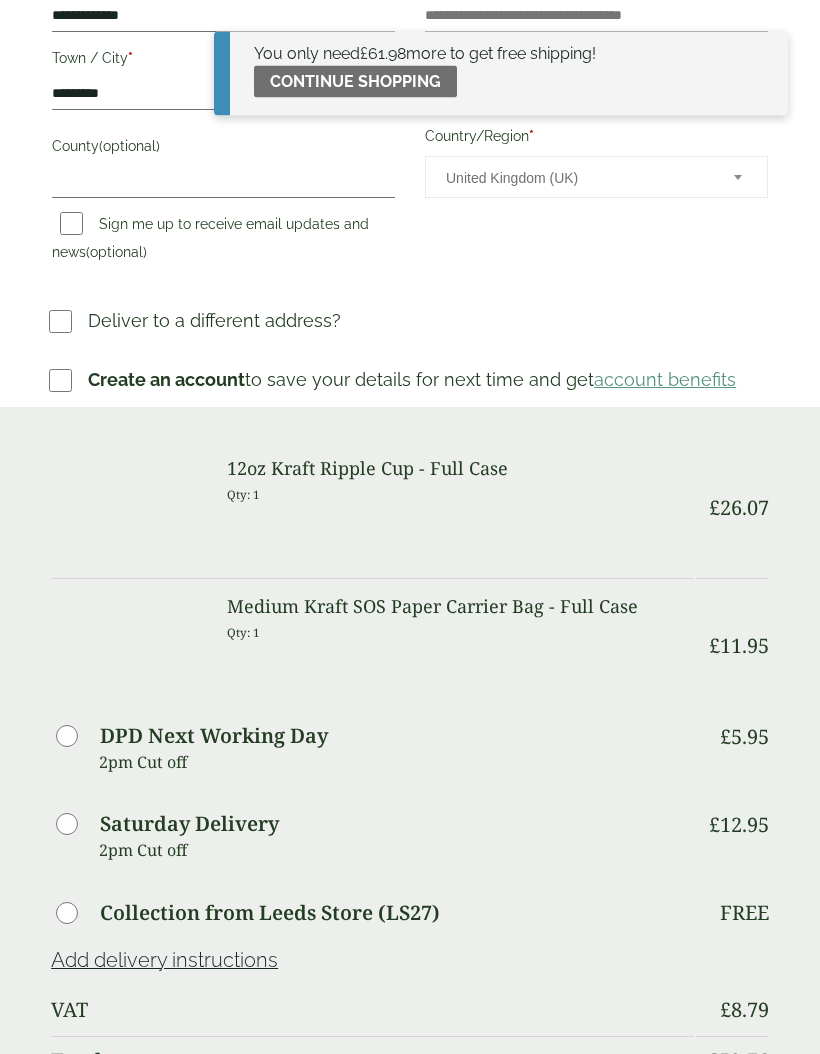 scroll, scrollTop: 649, scrollLeft: 0, axis: vertical 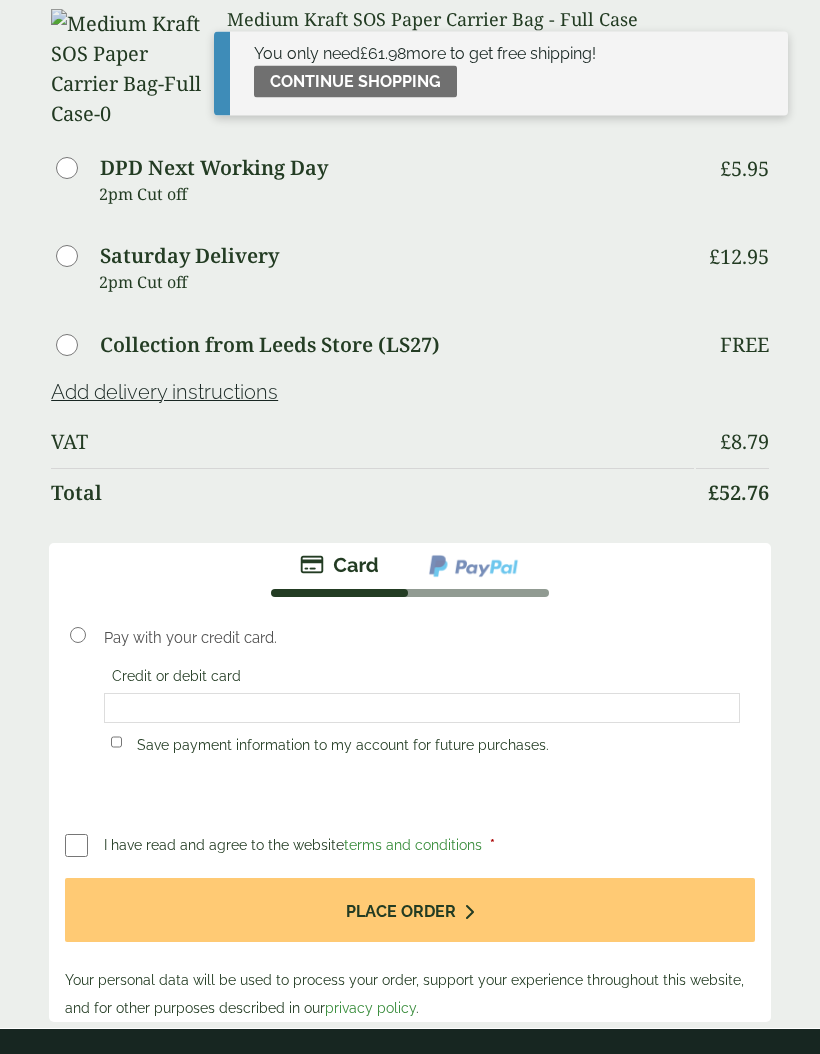 click on "Place order" at bounding box center [410, 911] 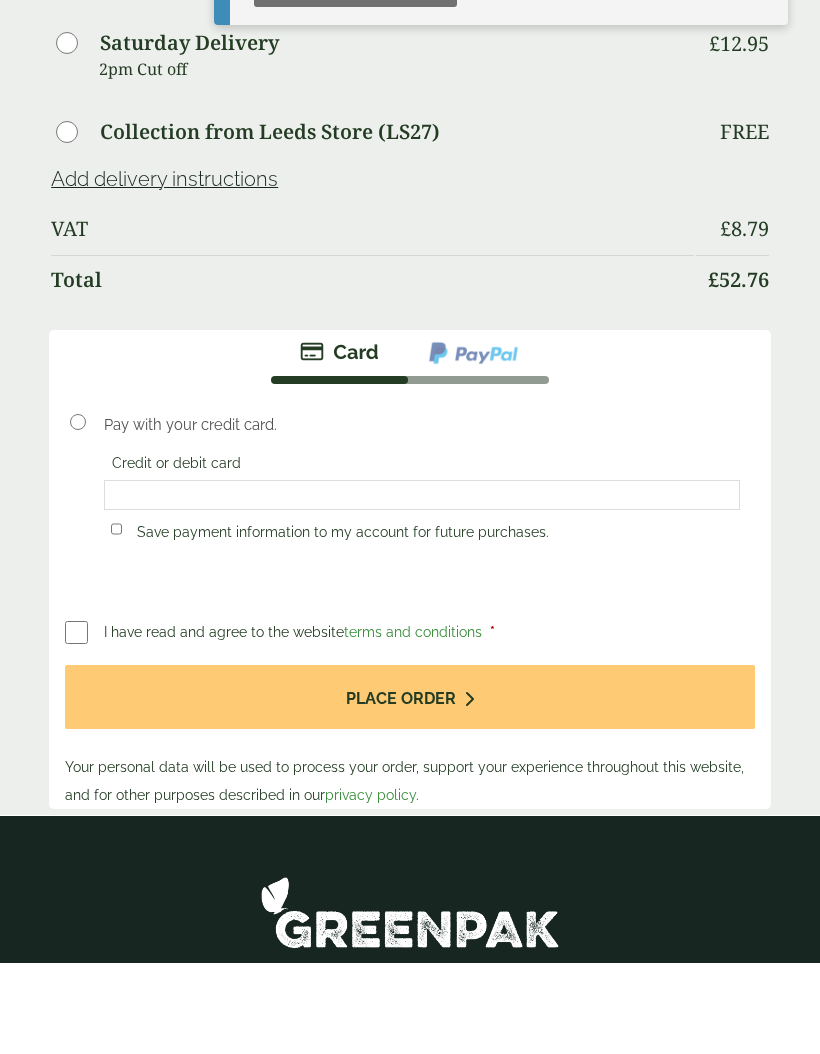 scroll, scrollTop: 1633, scrollLeft: 0, axis: vertical 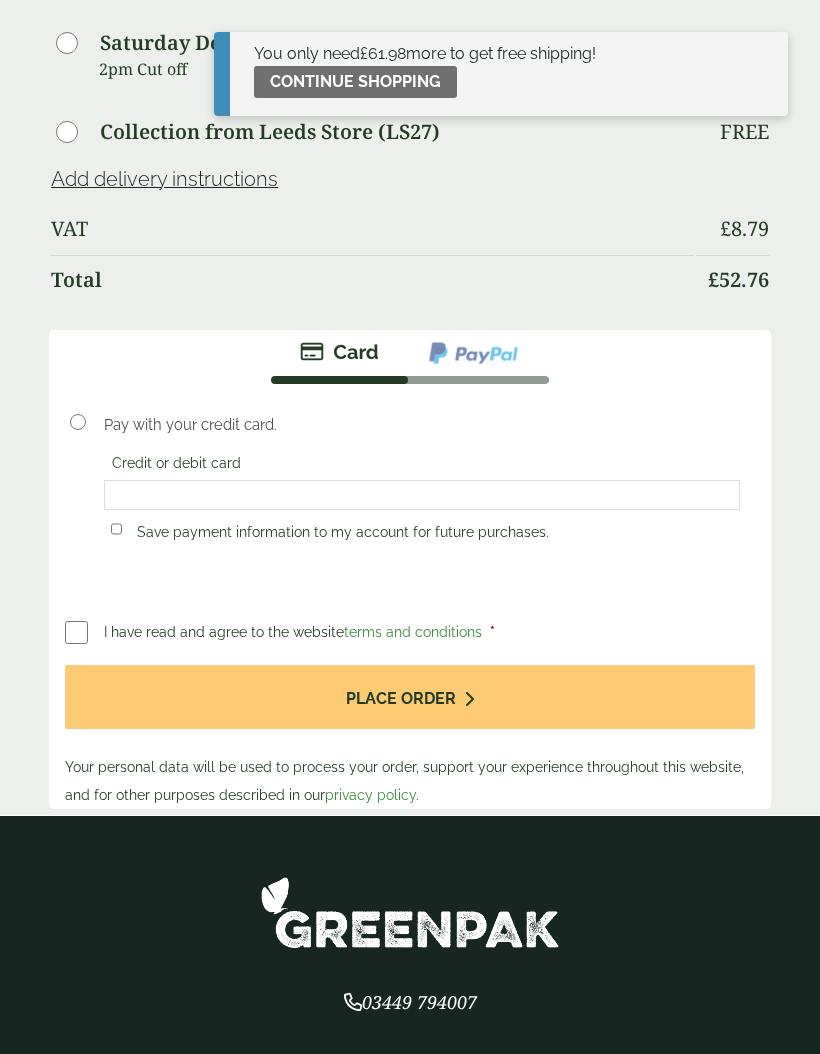 click on "Place order" at bounding box center [410, 697] 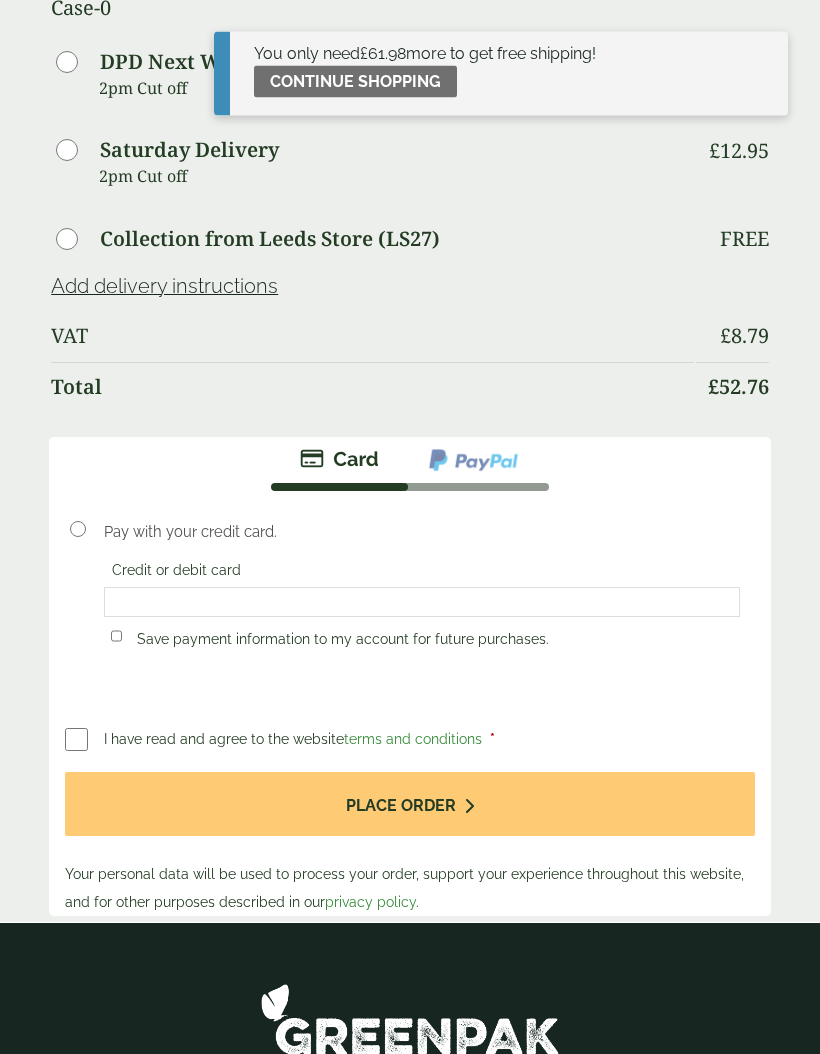 scroll, scrollTop: 1527, scrollLeft: 0, axis: vertical 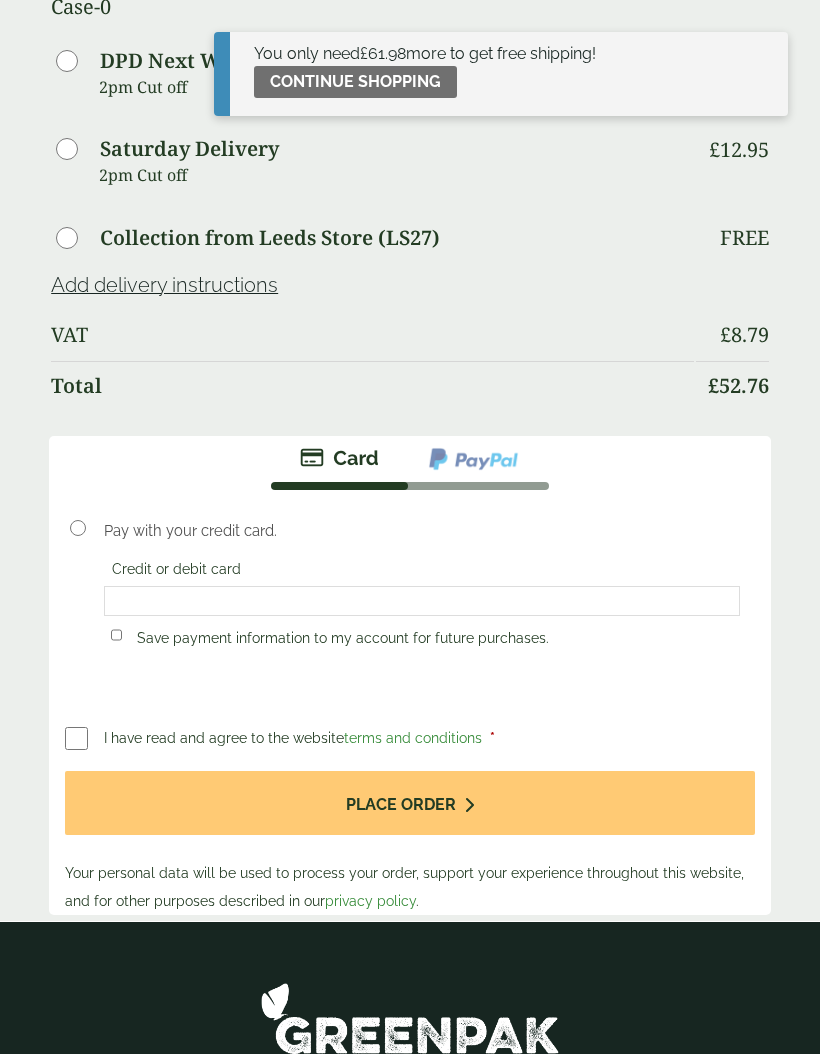 click on "Place order" at bounding box center (410, 803) 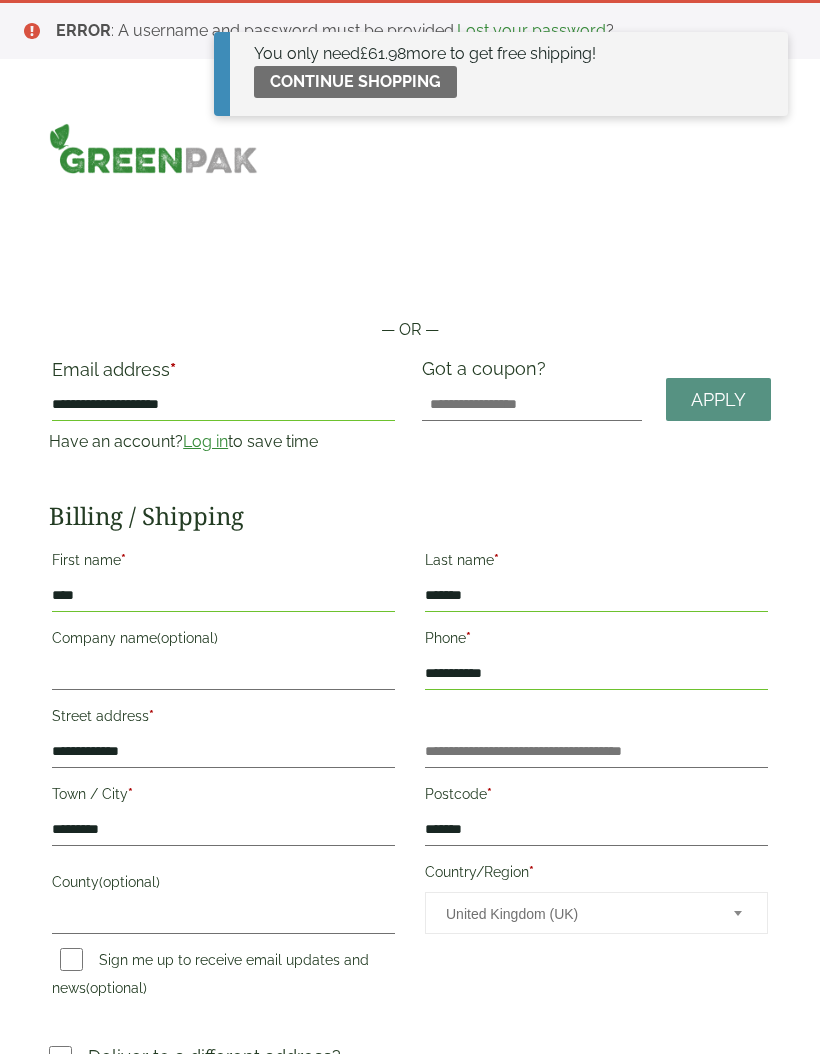 click on "ERROR : A username and password must be provided.  Lost your password ?" at bounding box center (410, 29) 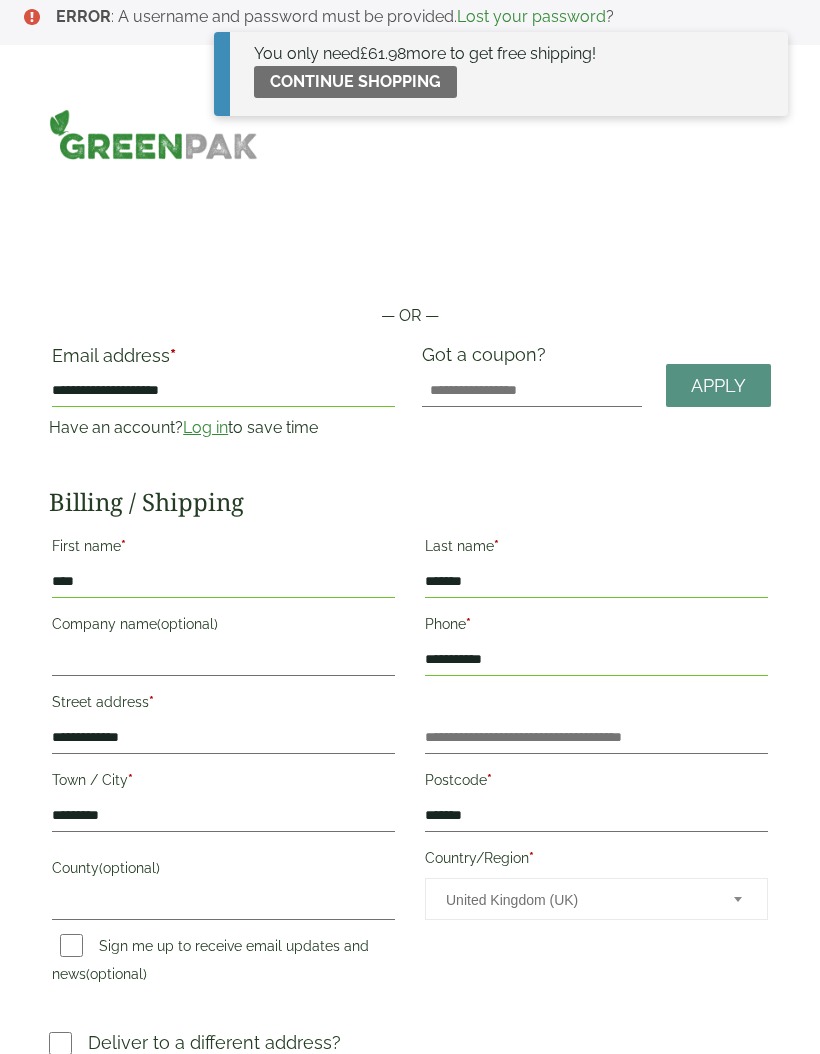 scroll, scrollTop: 0, scrollLeft: 0, axis: both 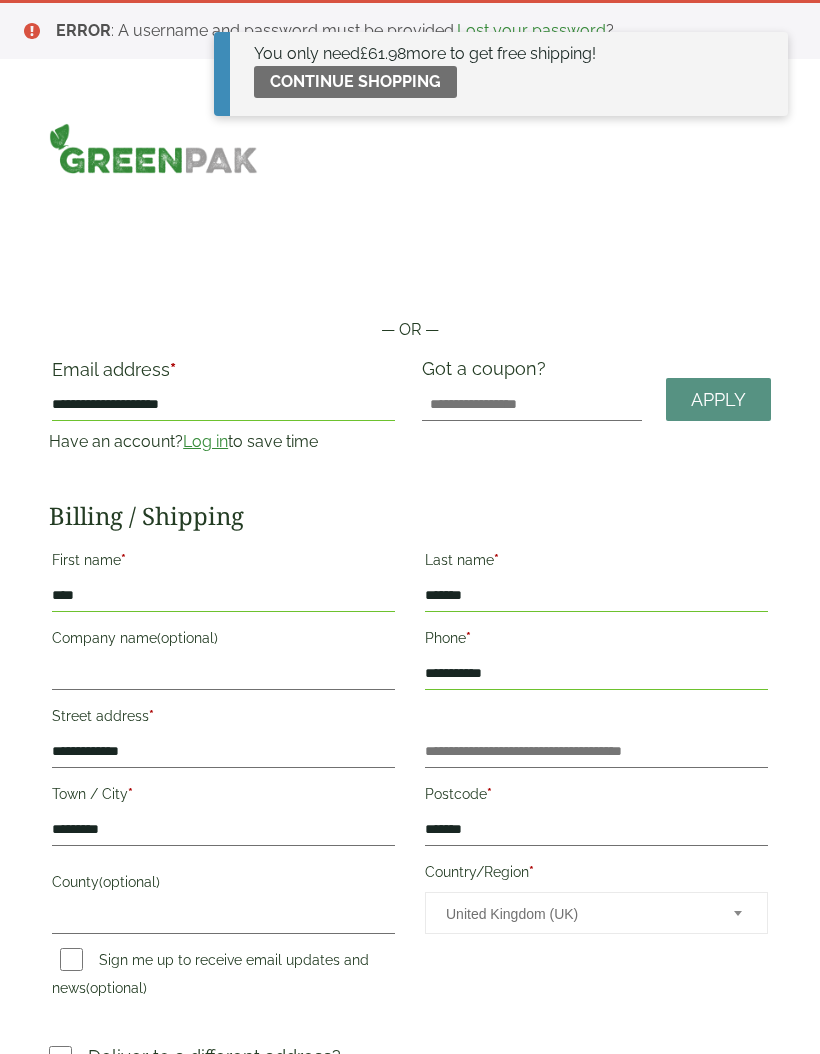 click on "Log in" at bounding box center [205, 441] 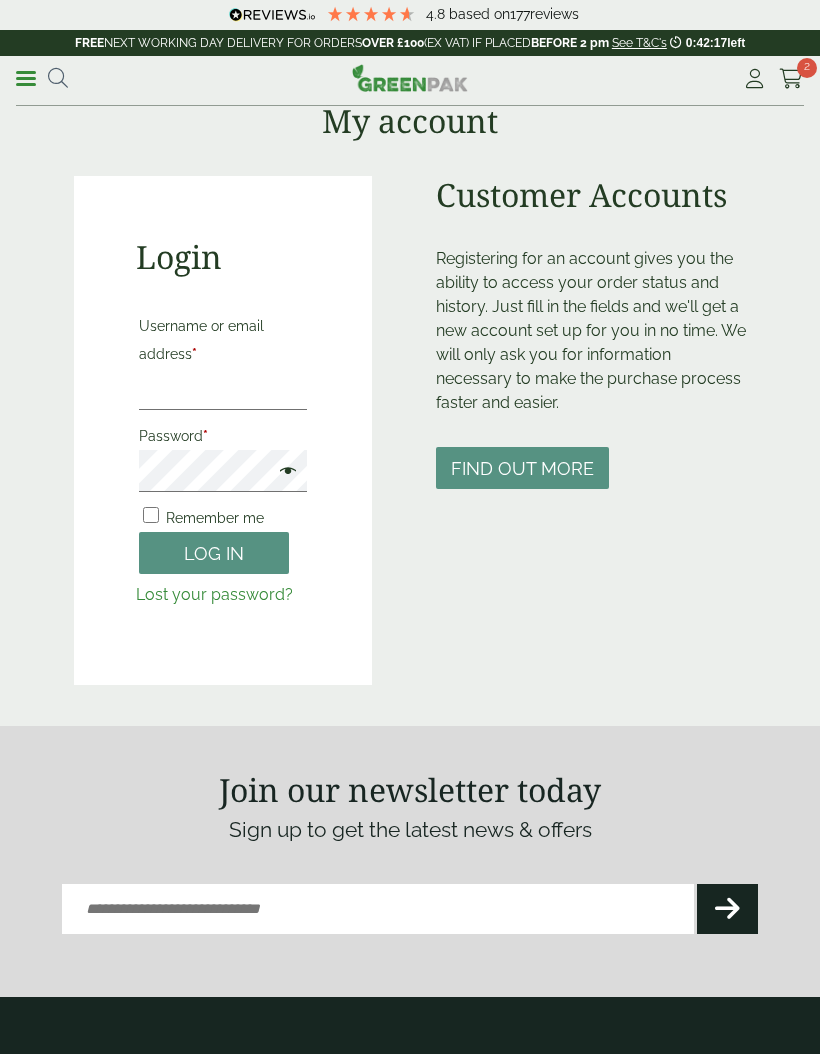 scroll, scrollTop: 0, scrollLeft: 0, axis: both 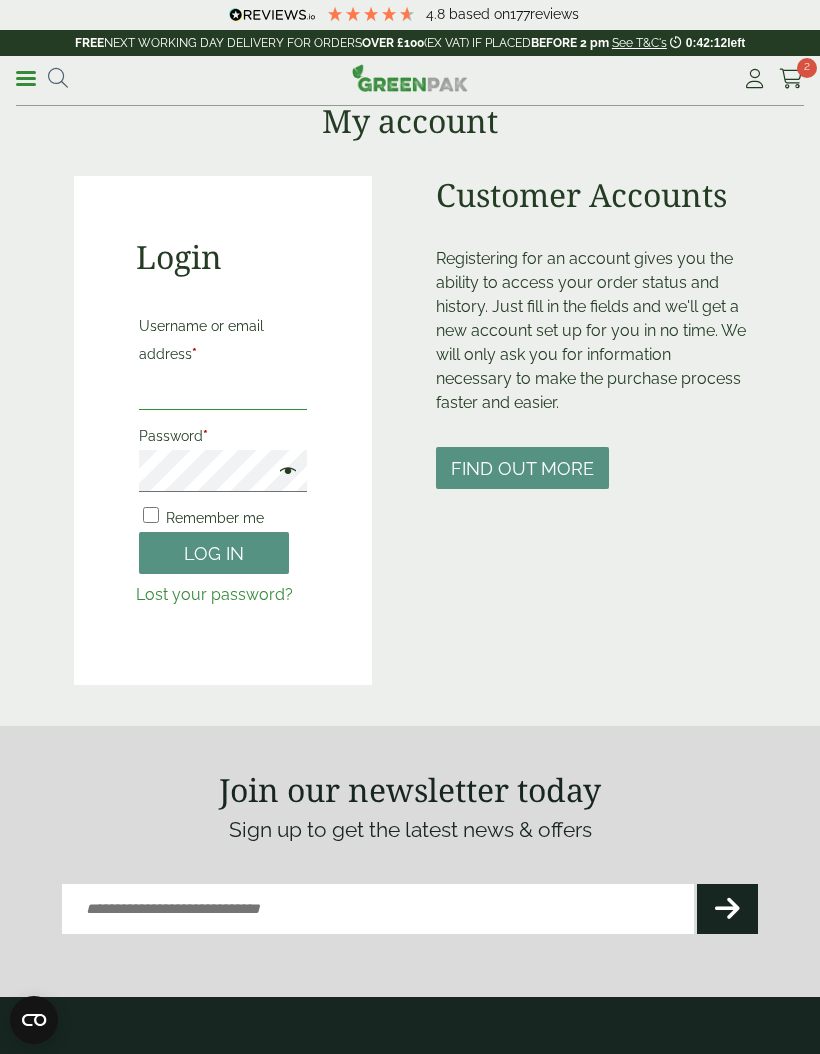 type on "**********" 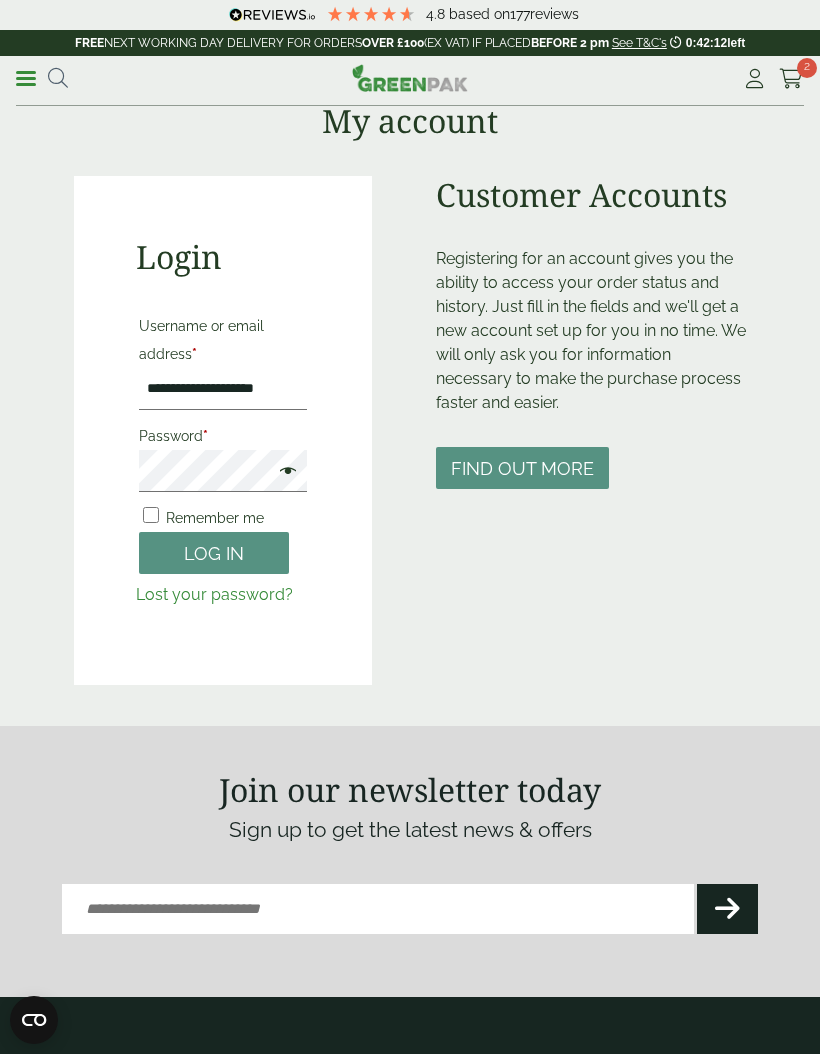 click on "Log in" at bounding box center [214, 553] 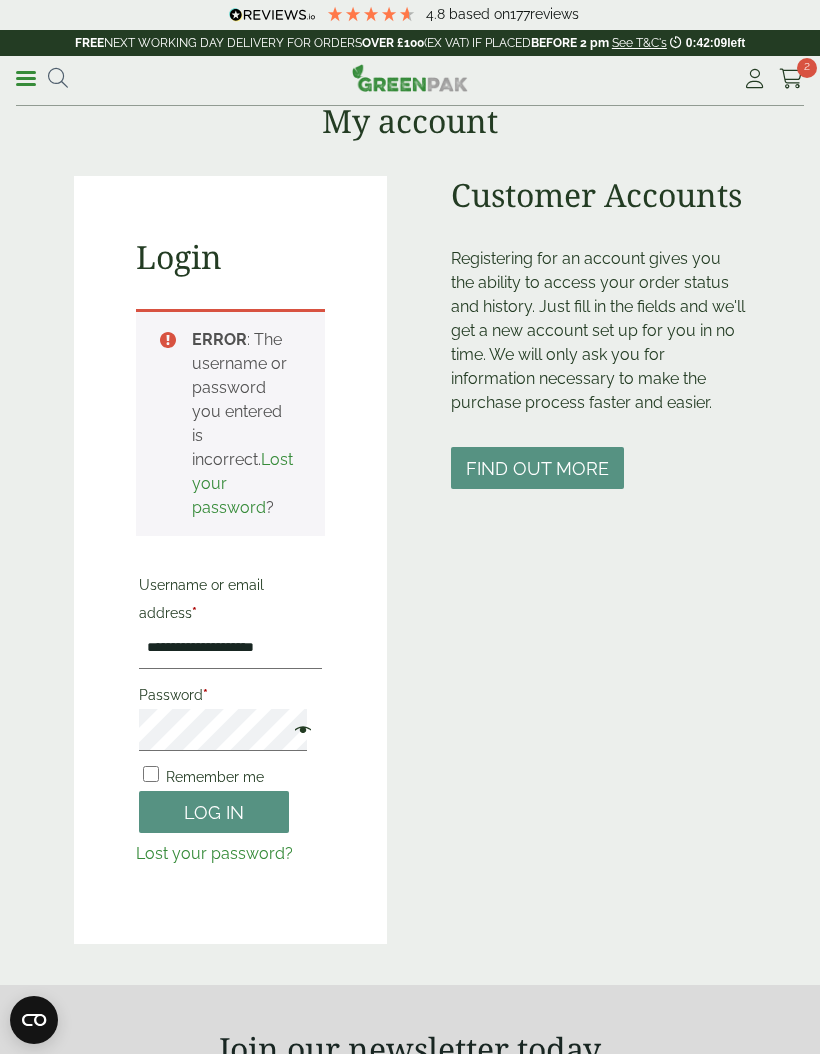 scroll, scrollTop: 308, scrollLeft: 0, axis: vertical 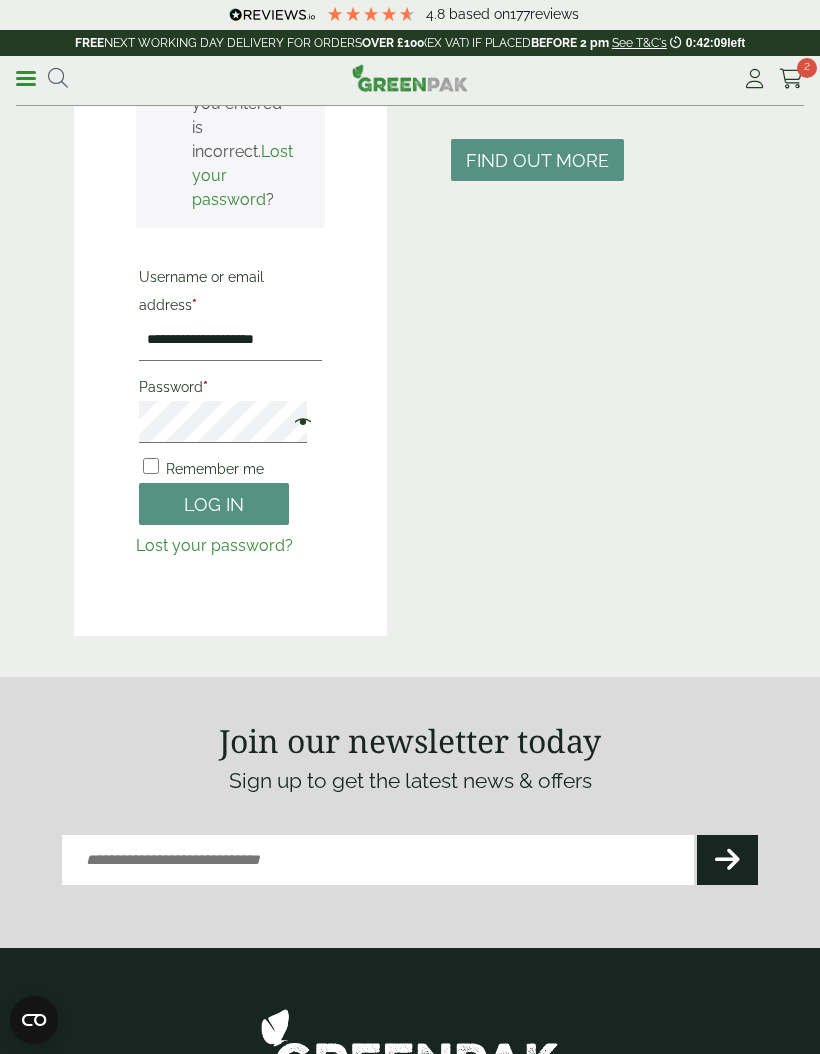 click on "Log in" at bounding box center (214, 504) 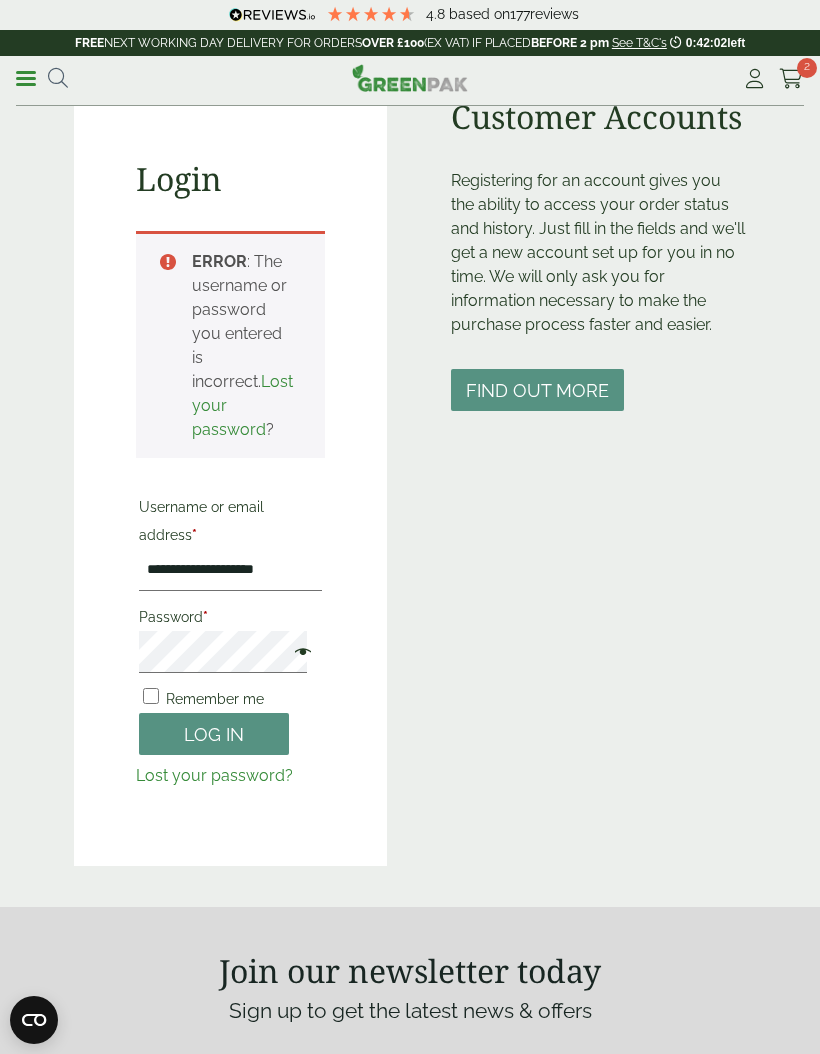 scroll, scrollTop: 77, scrollLeft: 0, axis: vertical 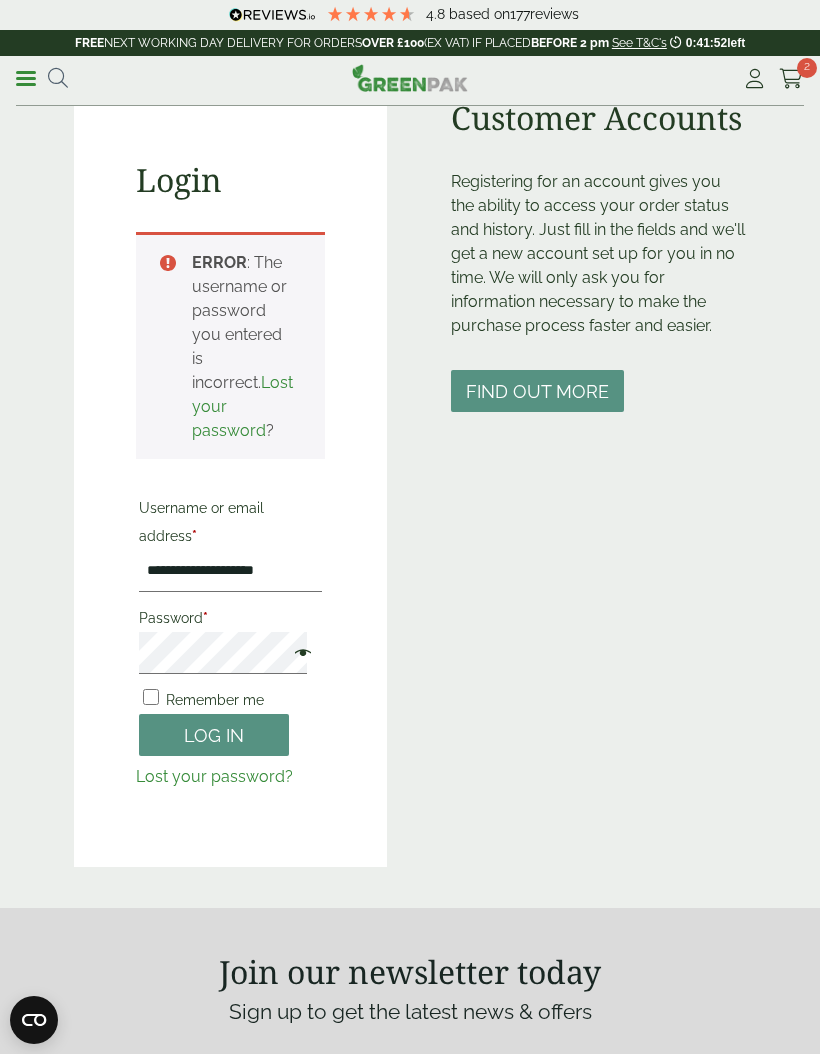 click on "Find out more" at bounding box center (537, 391) 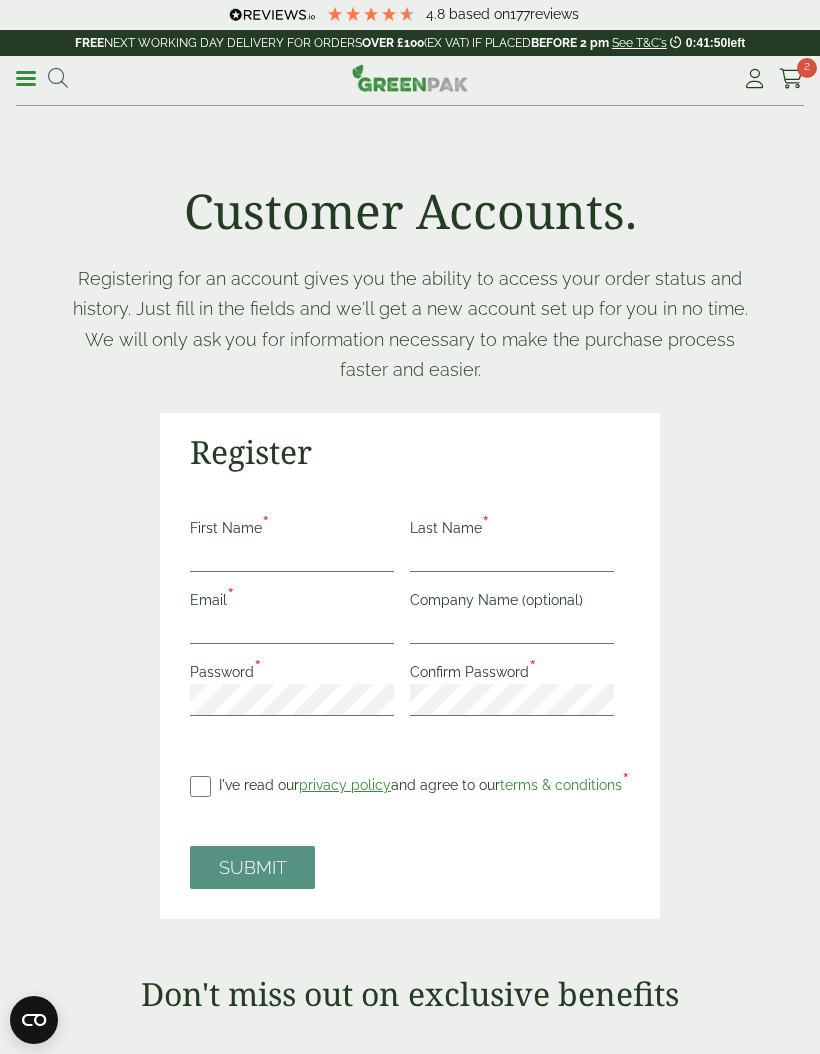 scroll, scrollTop: 0, scrollLeft: 0, axis: both 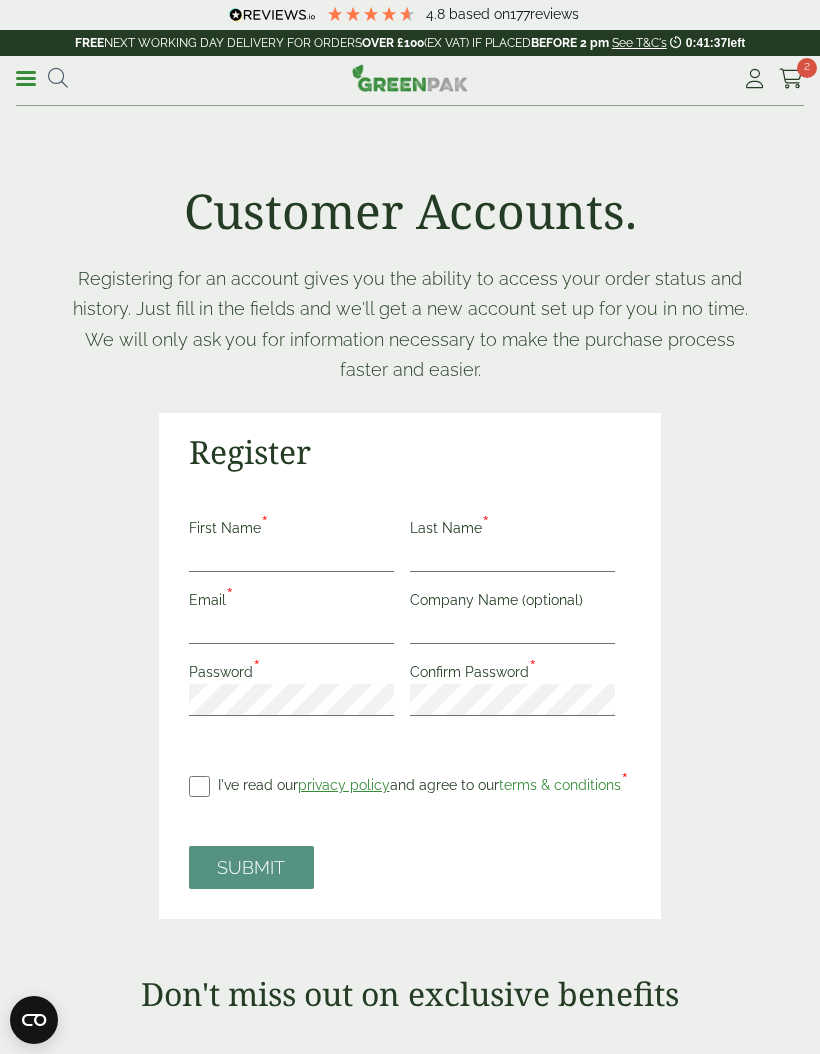 click on "[FIRST] [LAST]  *" at bounding box center [233, 531] 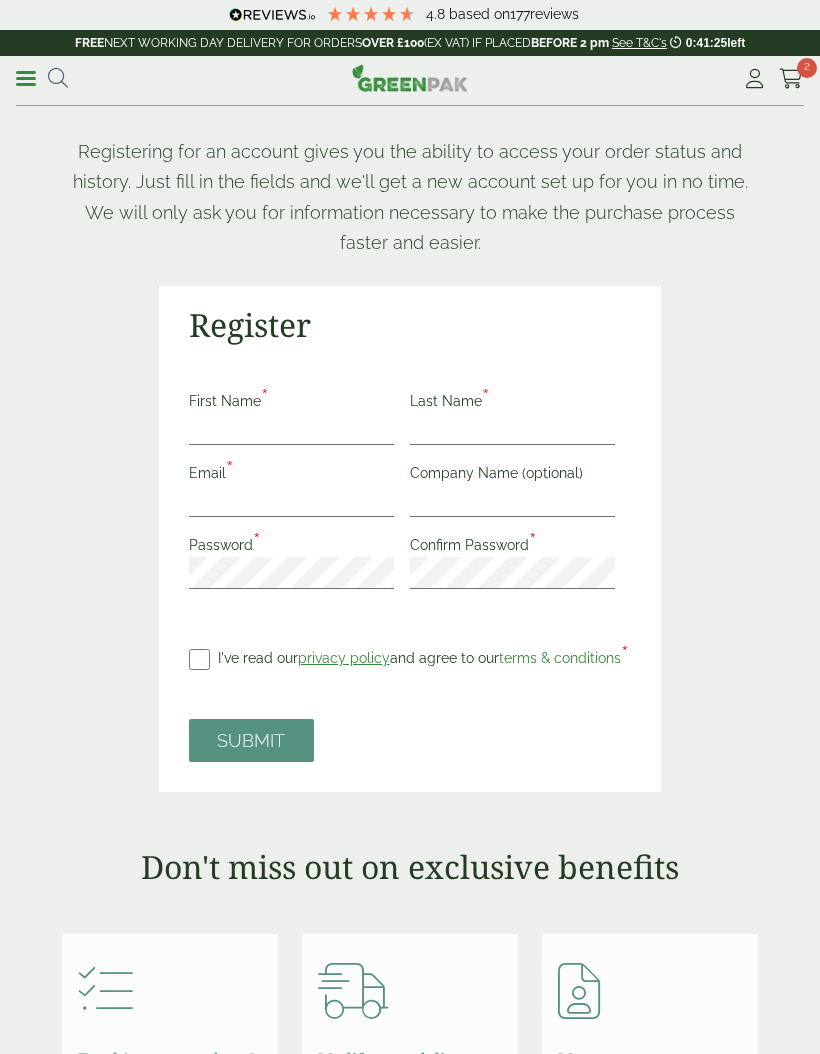 scroll, scrollTop: 127, scrollLeft: 0, axis: vertical 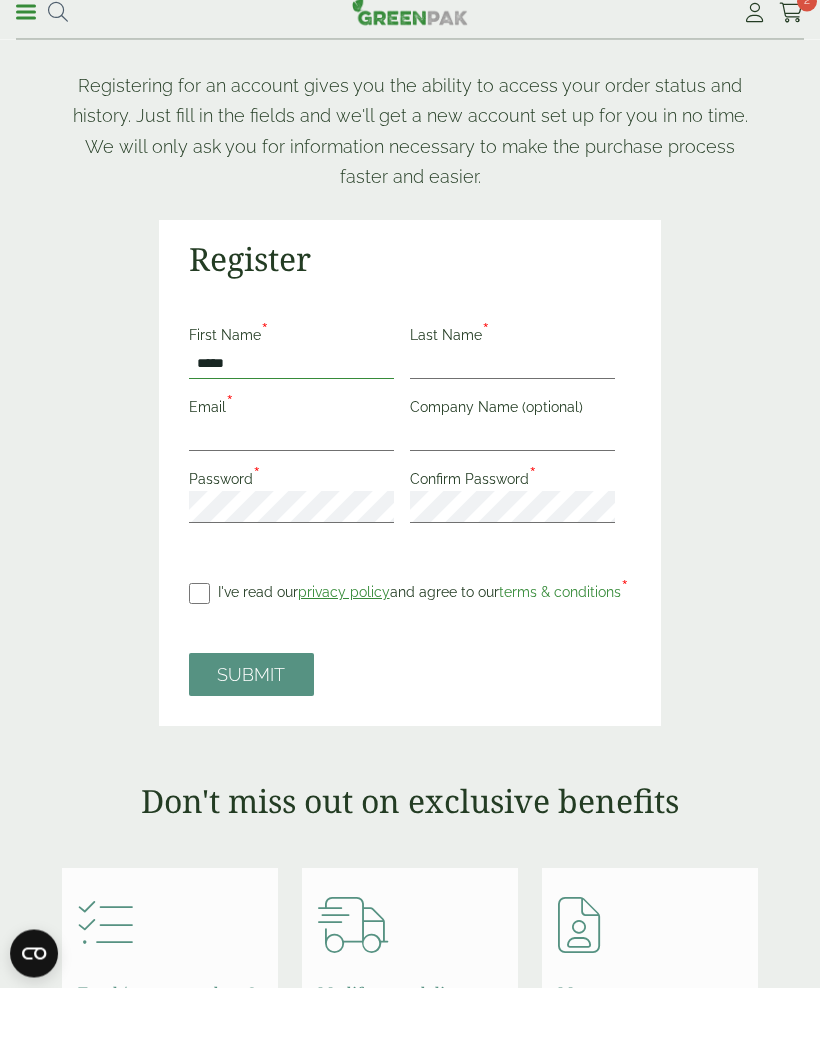 type on "****" 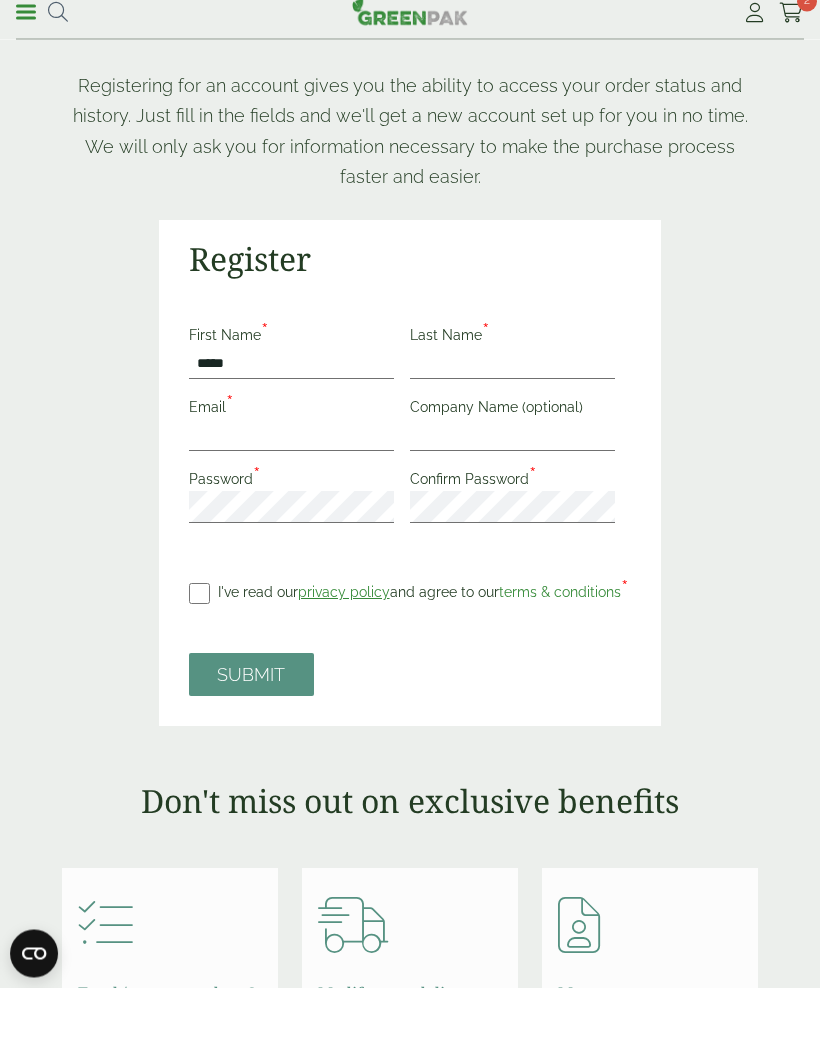 click on "Last Name  *" at bounding box center [454, 405] 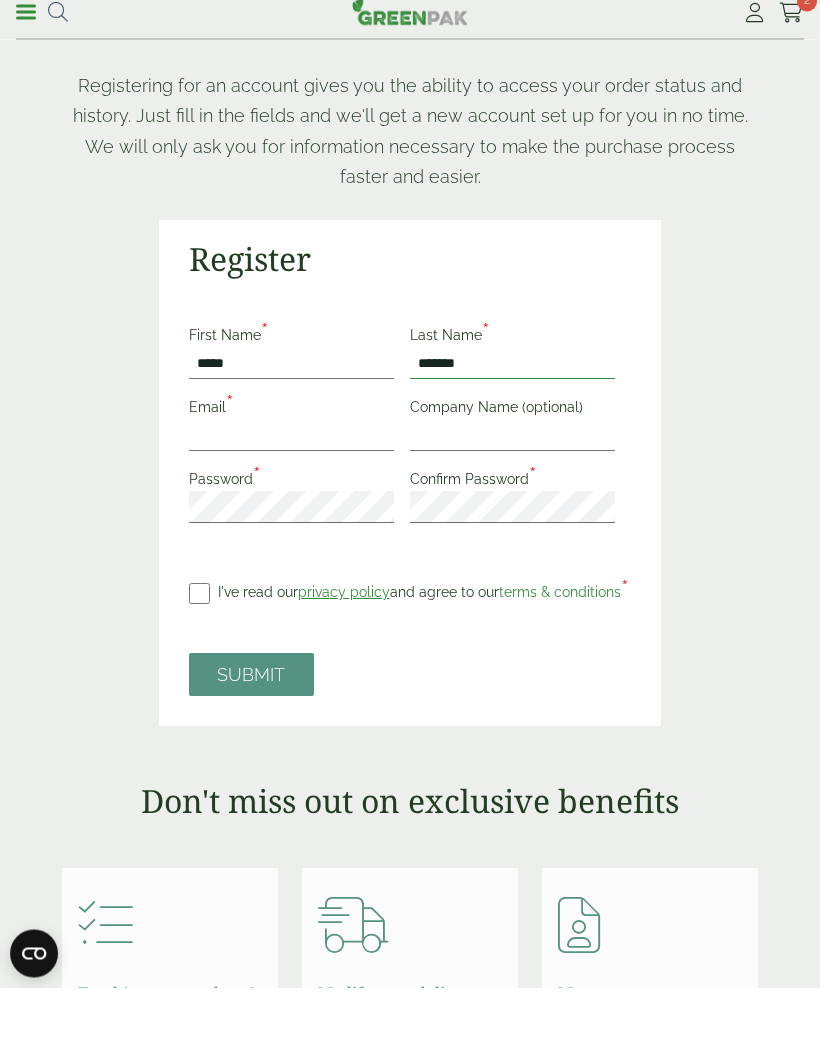 type on "******" 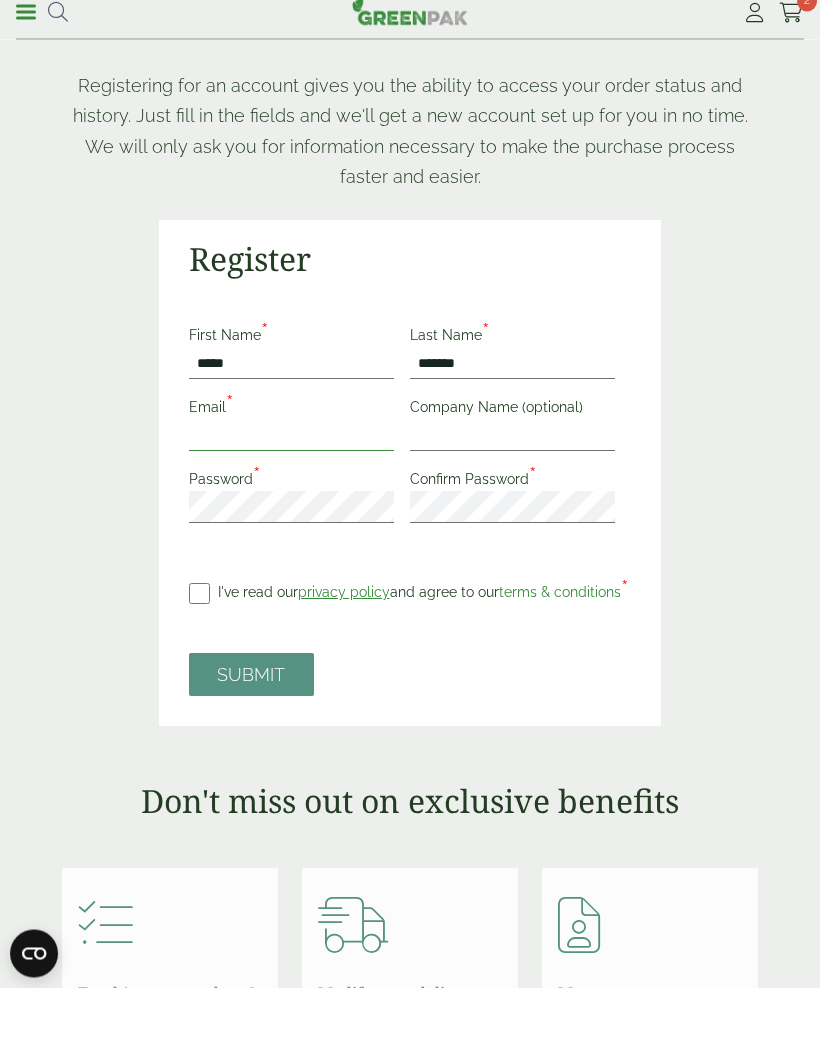 click on "Email  *" at bounding box center (291, 502) 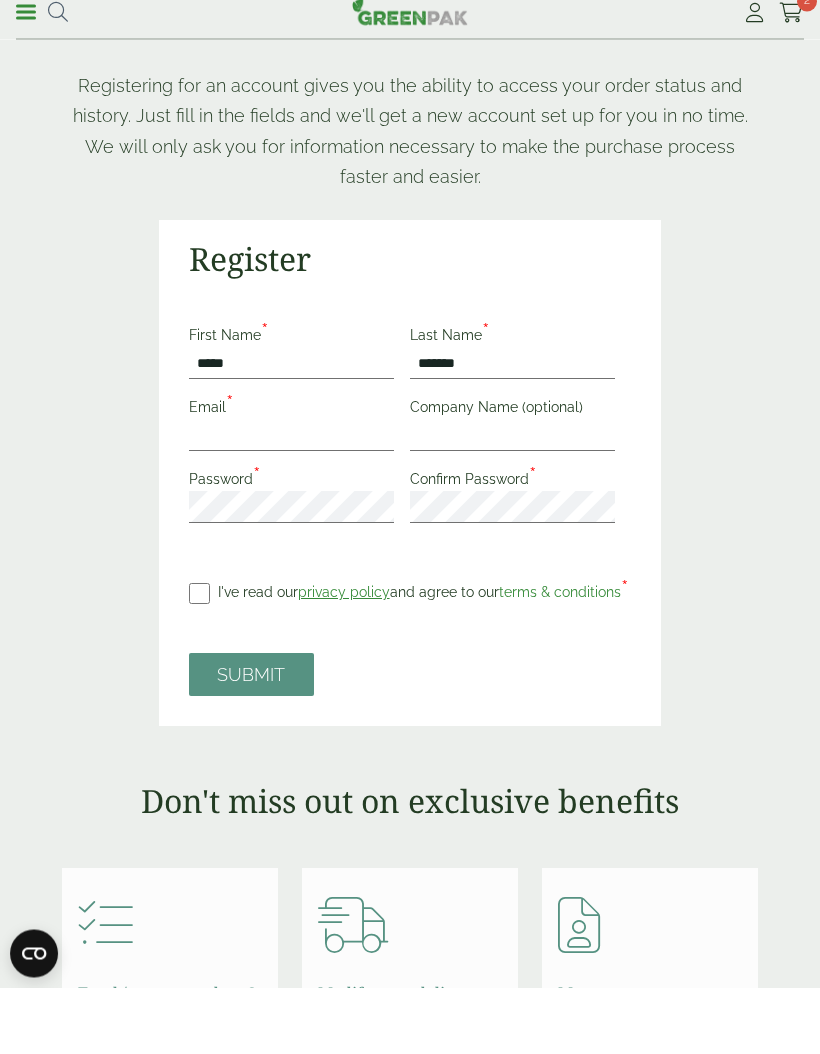 click on "Menu" at bounding box center [26, 77] 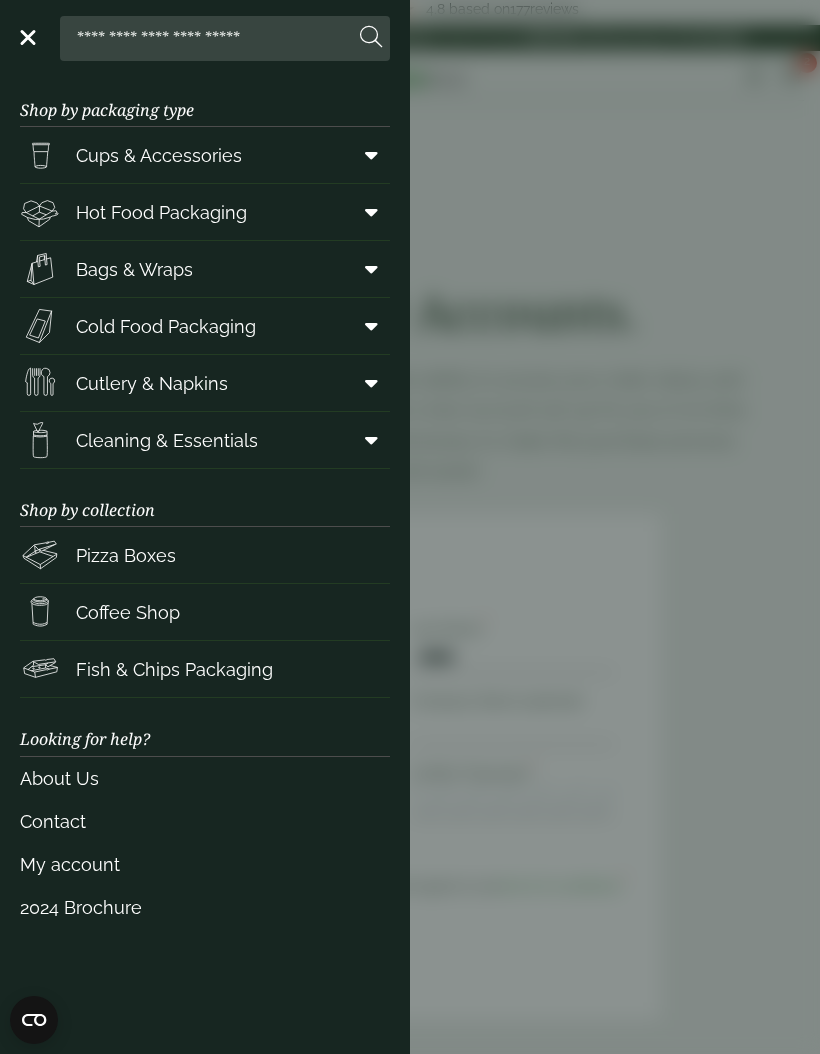 scroll, scrollTop: 0, scrollLeft: 0, axis: both 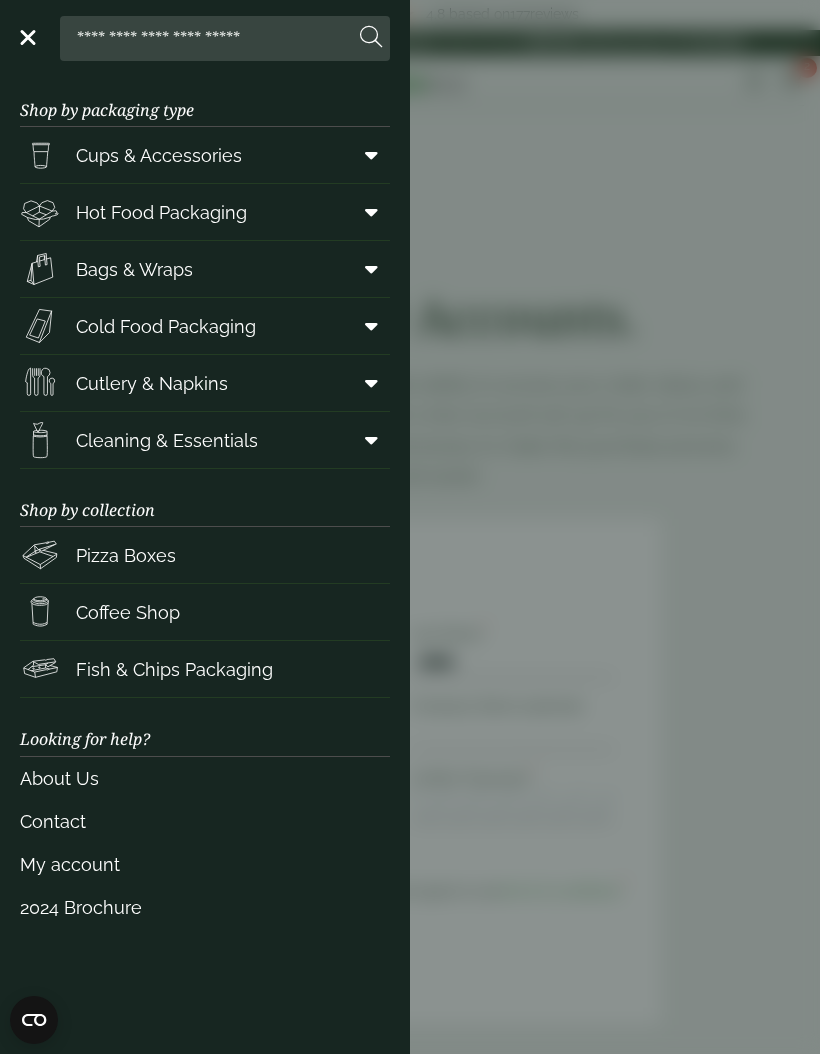 click on "Close
Shop by packaging type
Cups & Accessories
Hot Drink Paper Cups
Smoothie Cups
Pint & Half Pint Glasses
Hiball Glasses
Shot Glasses
Stemmed Glasses
Tumblers Glasses
Carafes & Jugs
In-cup Drinks
Coca Cola Cups
Green Effect
Single Wall Cups
Hot Food Packaging
Food Trays
Hotdog Trays
Deli Boxes
On The Go Boxes
Chicken Boxes
Clamshell Boxes
Burger Boxes
Pizza Boxes
Kraft Bowls" at bounding box center (410, 527) 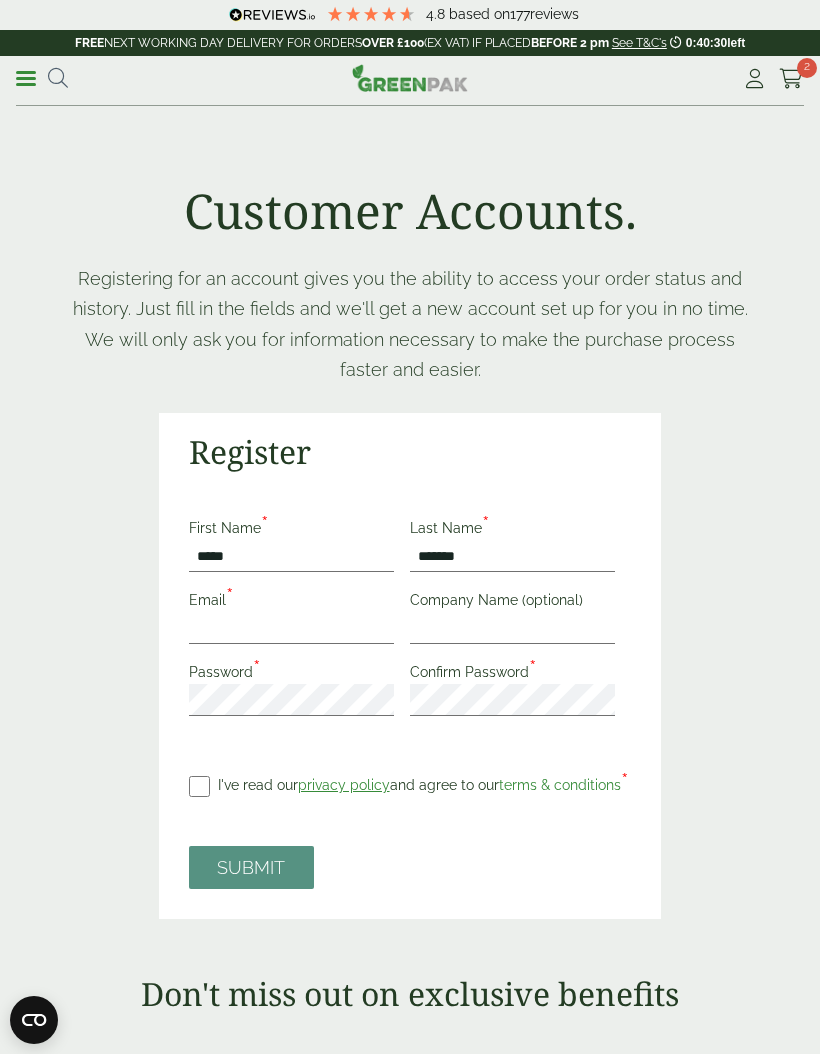 click on "*" at bounding box center (230, 596) 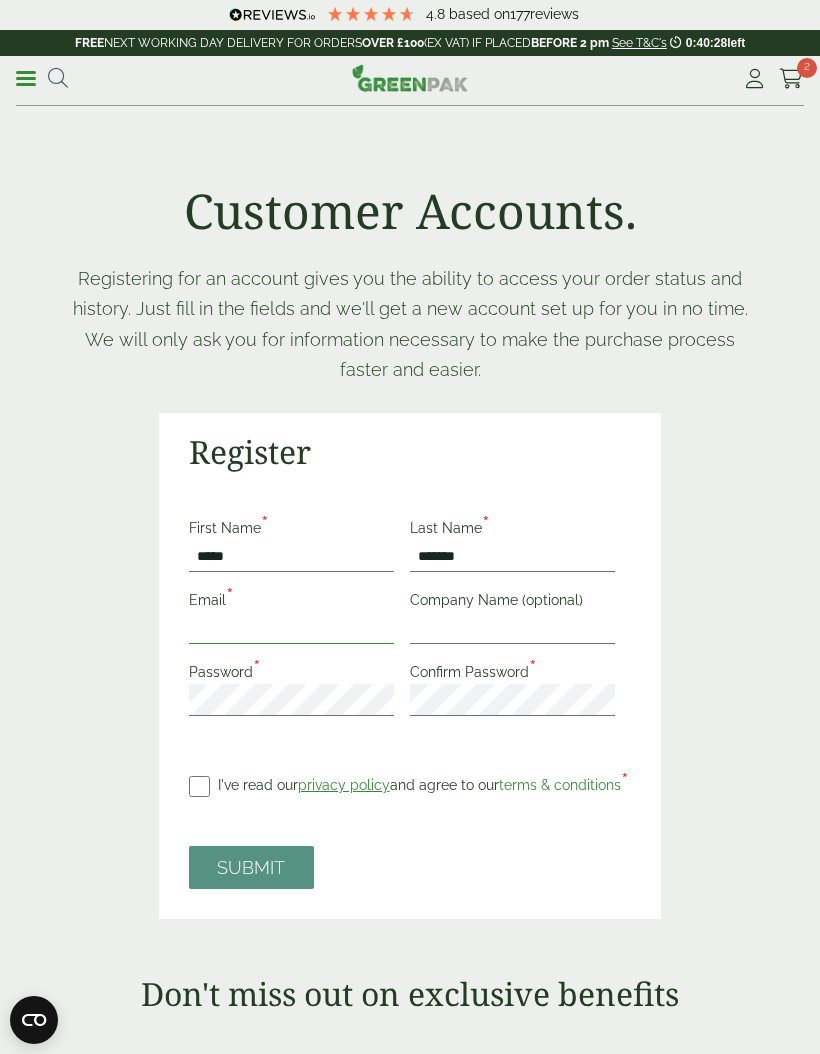 type on "**********" 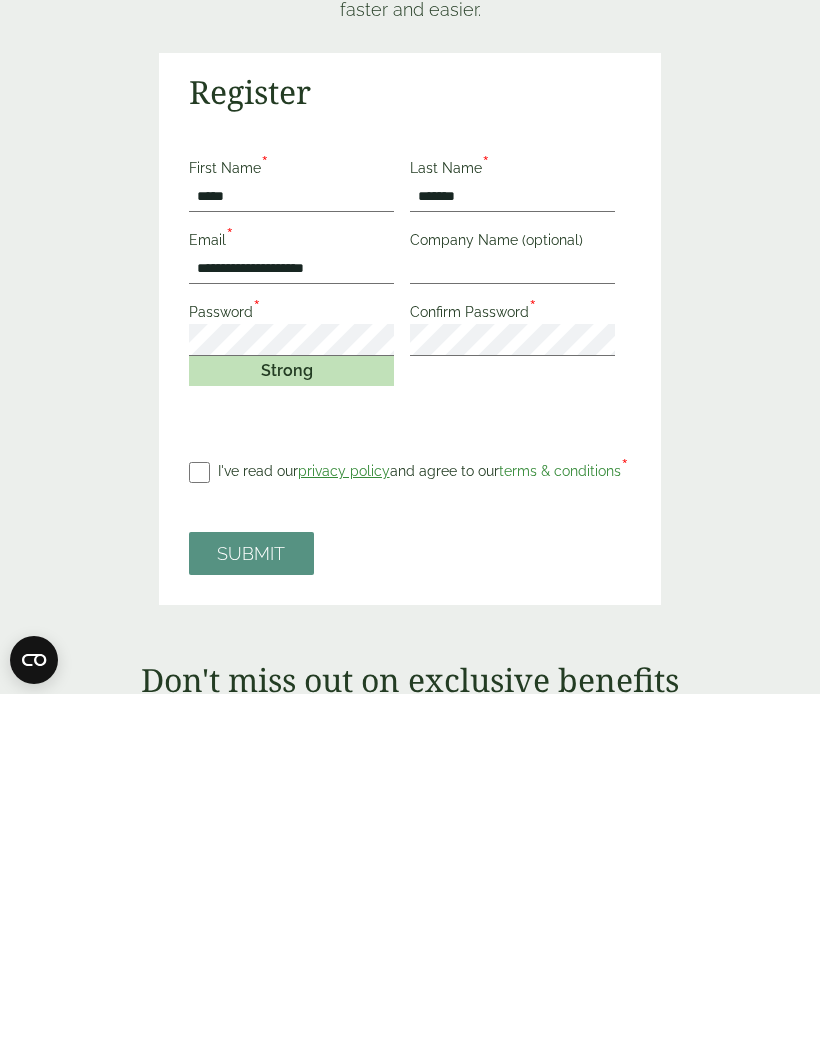 scroll, scrollTop: 360, scrollLeft: 0, axis: vertical 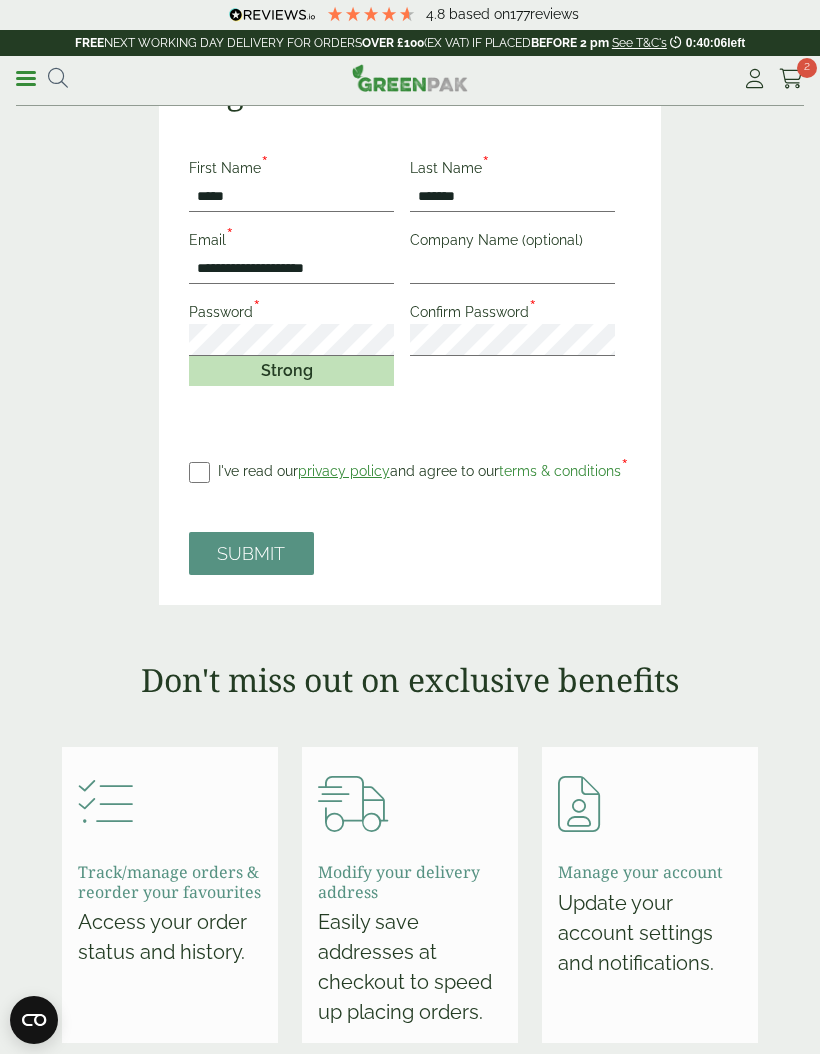 click on "SUBMIT" at bounding box center [251, 553] 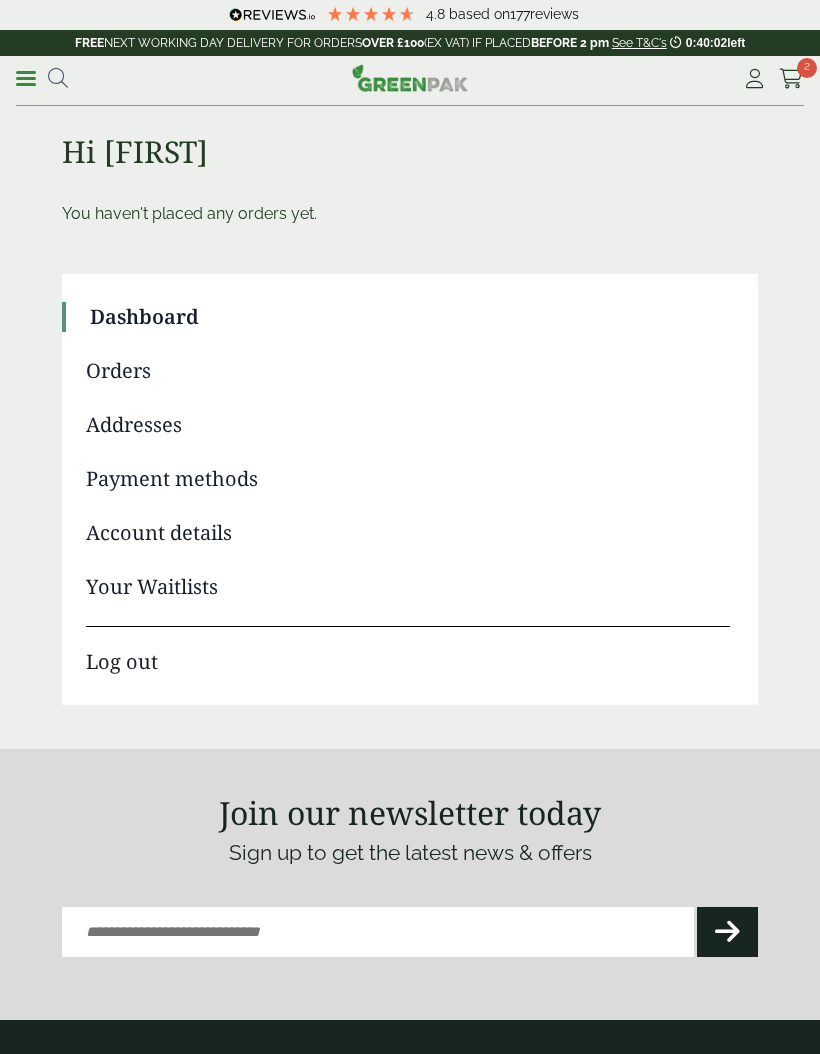 scroll, scrollTop: 0, scrollLeft: 0, axis: both 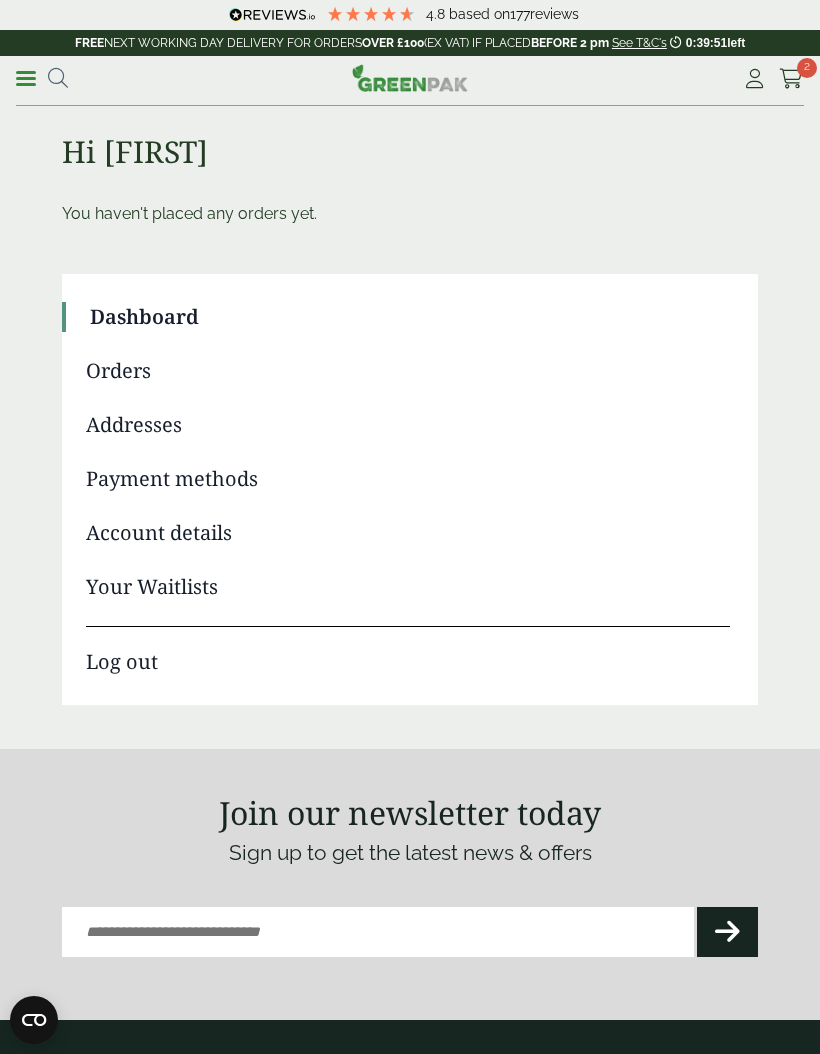 click at bounding box center (791, 79) 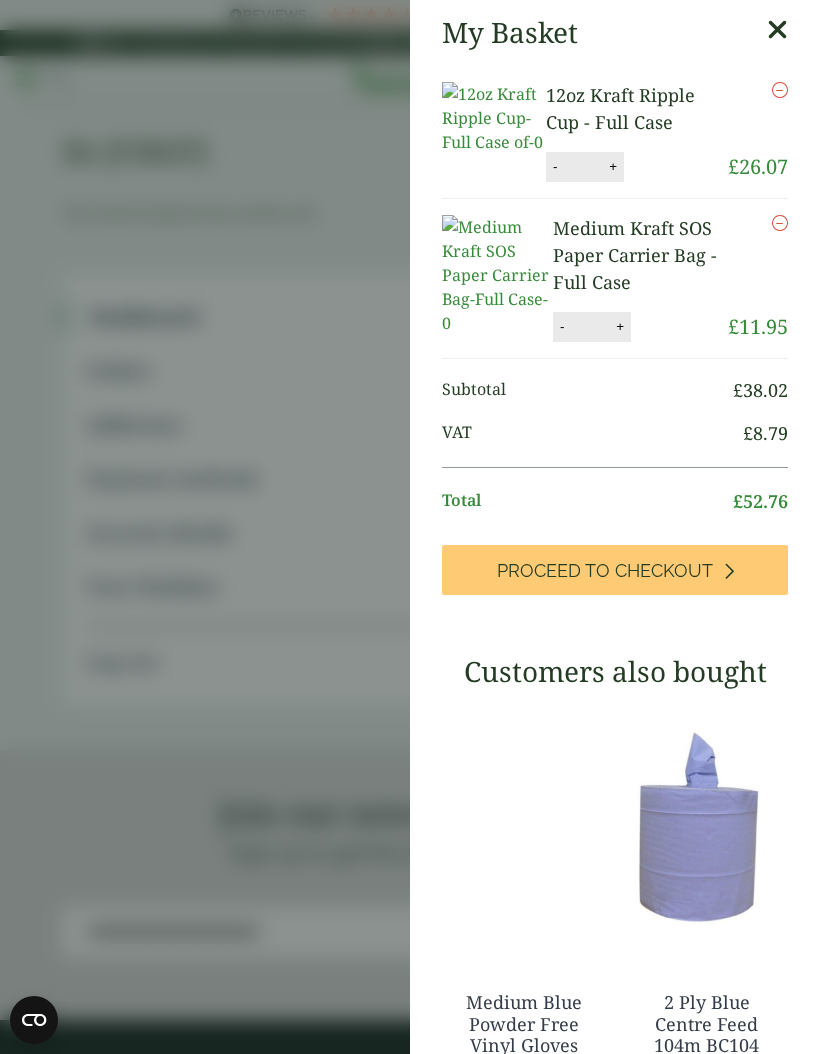 click on "Proceed to Checkout" at bounding box center [605, 571] 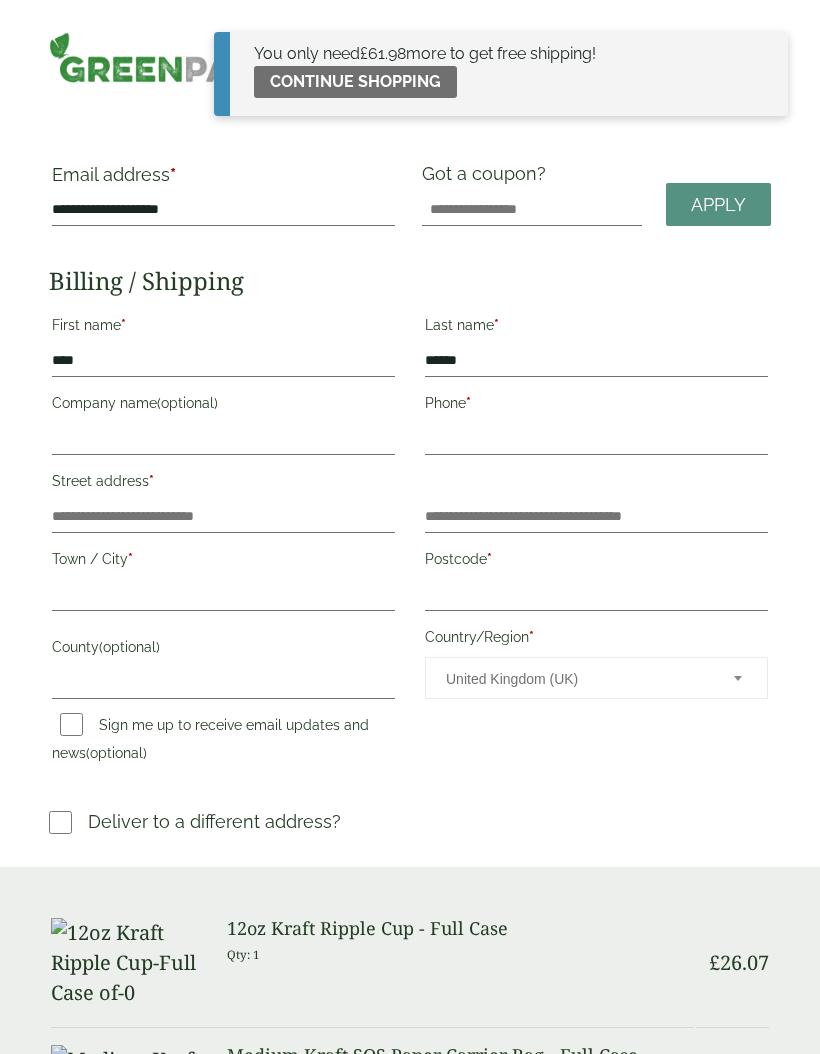 scroll, scrollTop: 0, scrollLeft: 0, axis: both 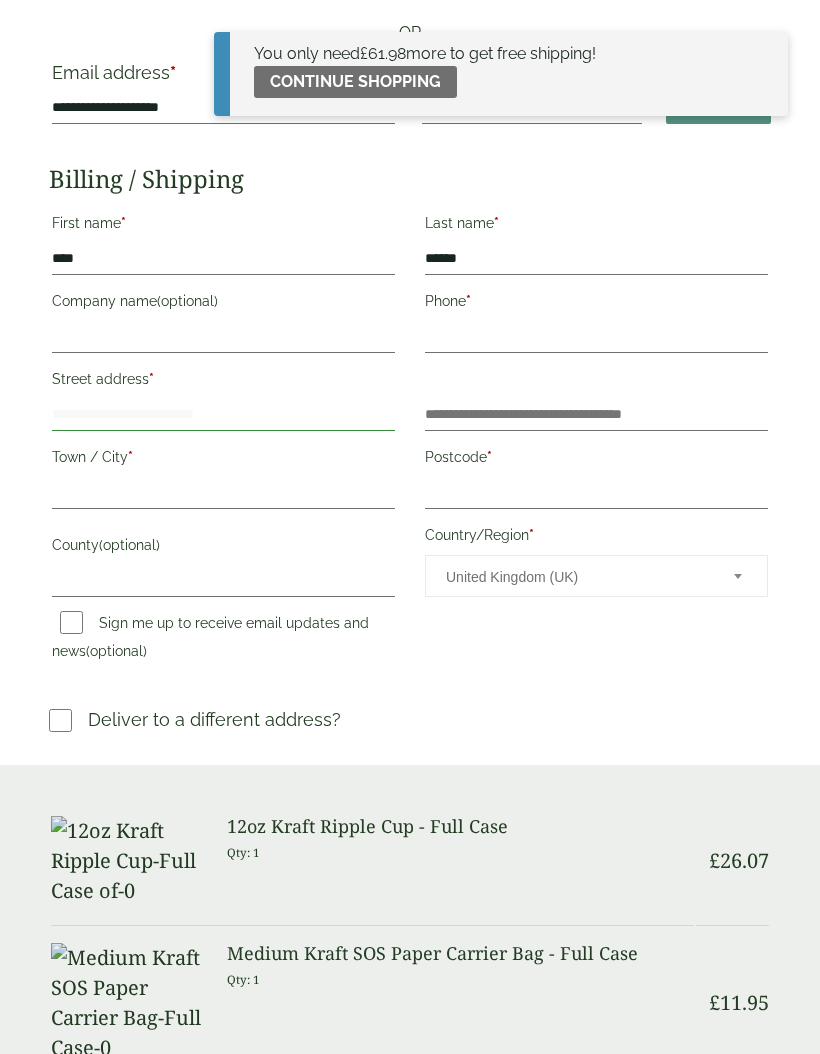 click on "Street address  *" at bounding box center [223, 415] 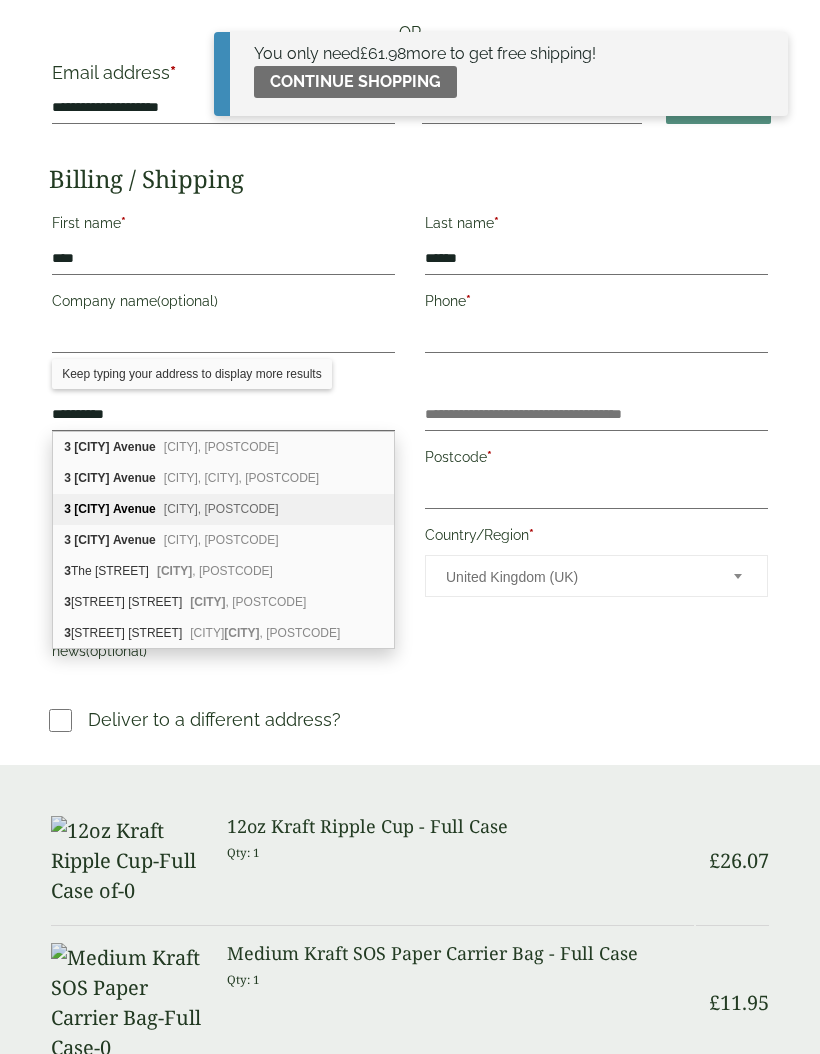 click on "Stockport, SK5 8LZ" at bounding box center (221, 509) 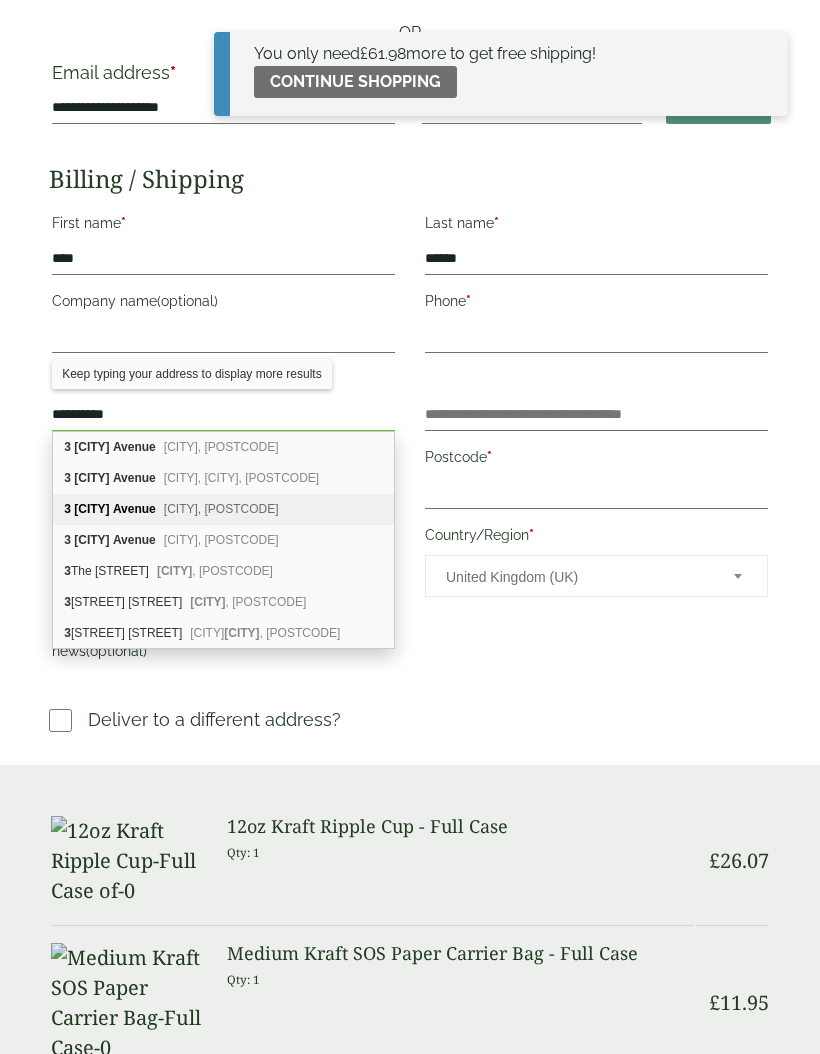 type on "**********" 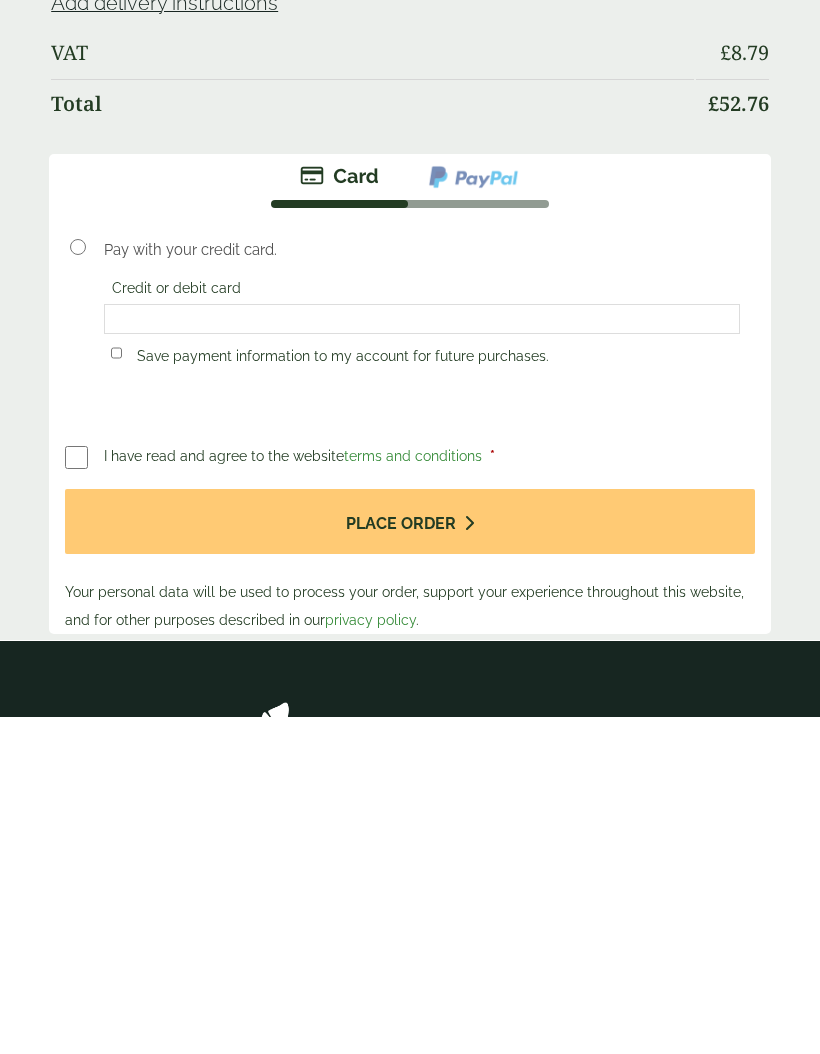 scroll, scrollTop: 1521, scrollLeft: 0, axis: vertical 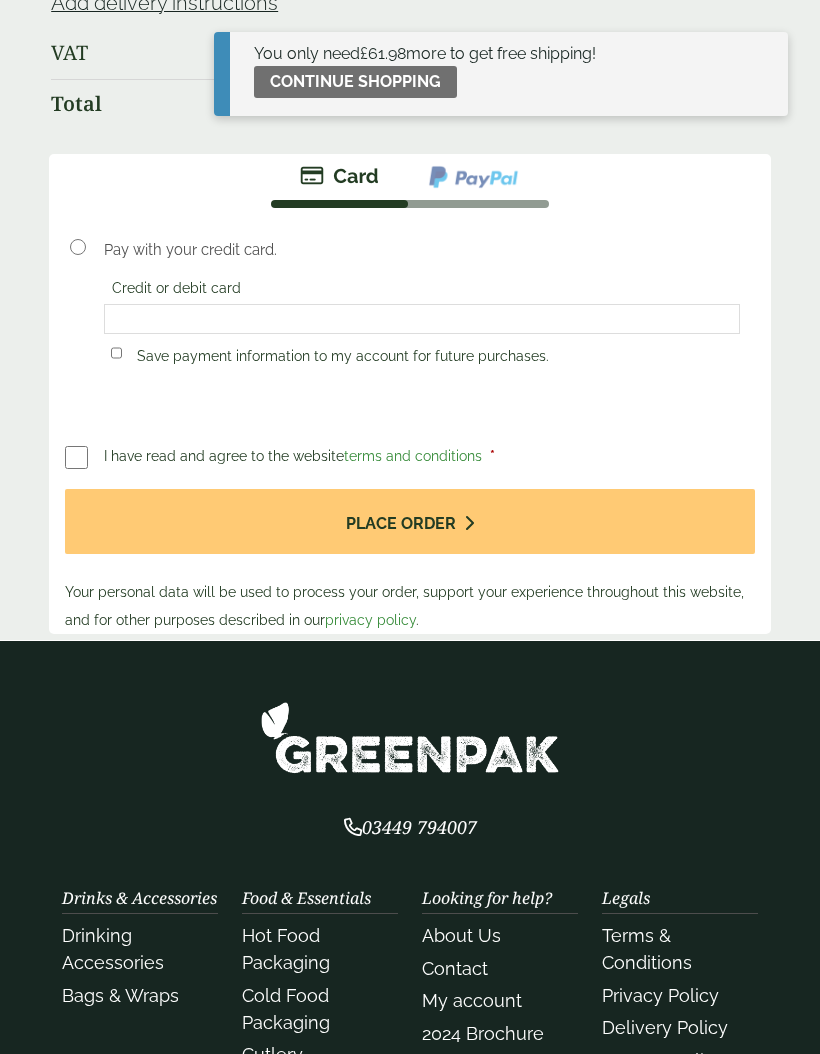 click on "Place order" at bounding box center (410, 521) 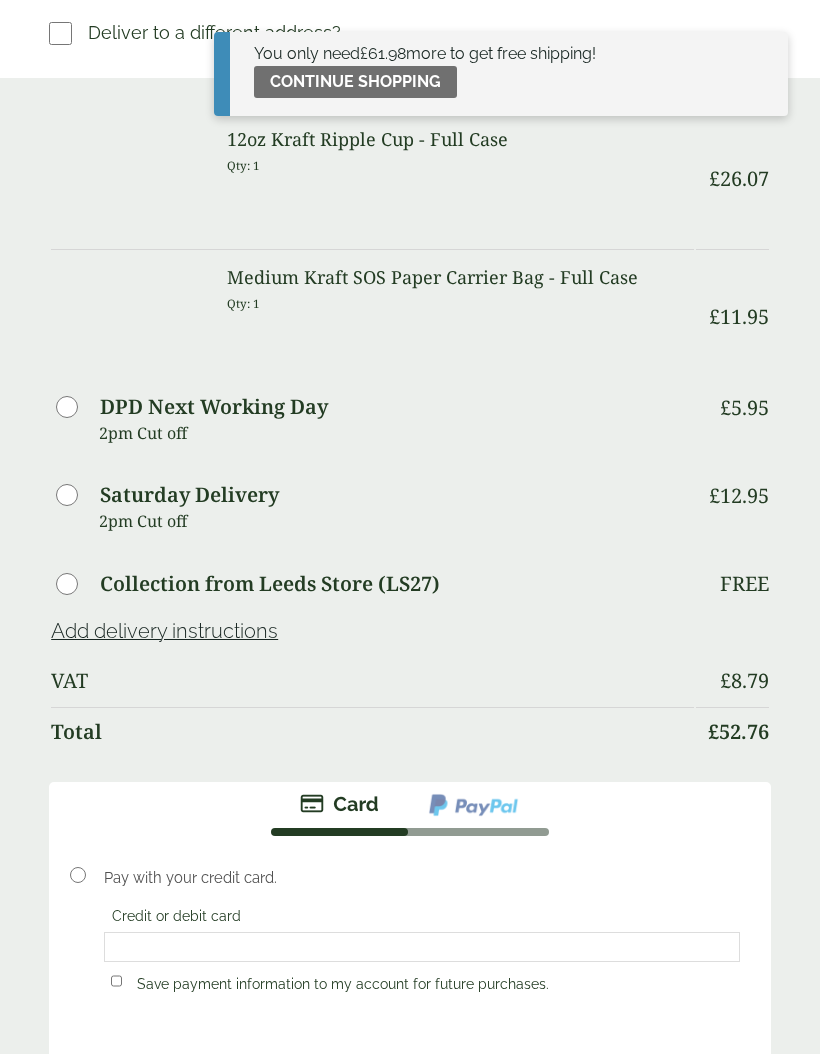 scroll, scrollTop: 887, scrollLeft: 0, axis: vertical 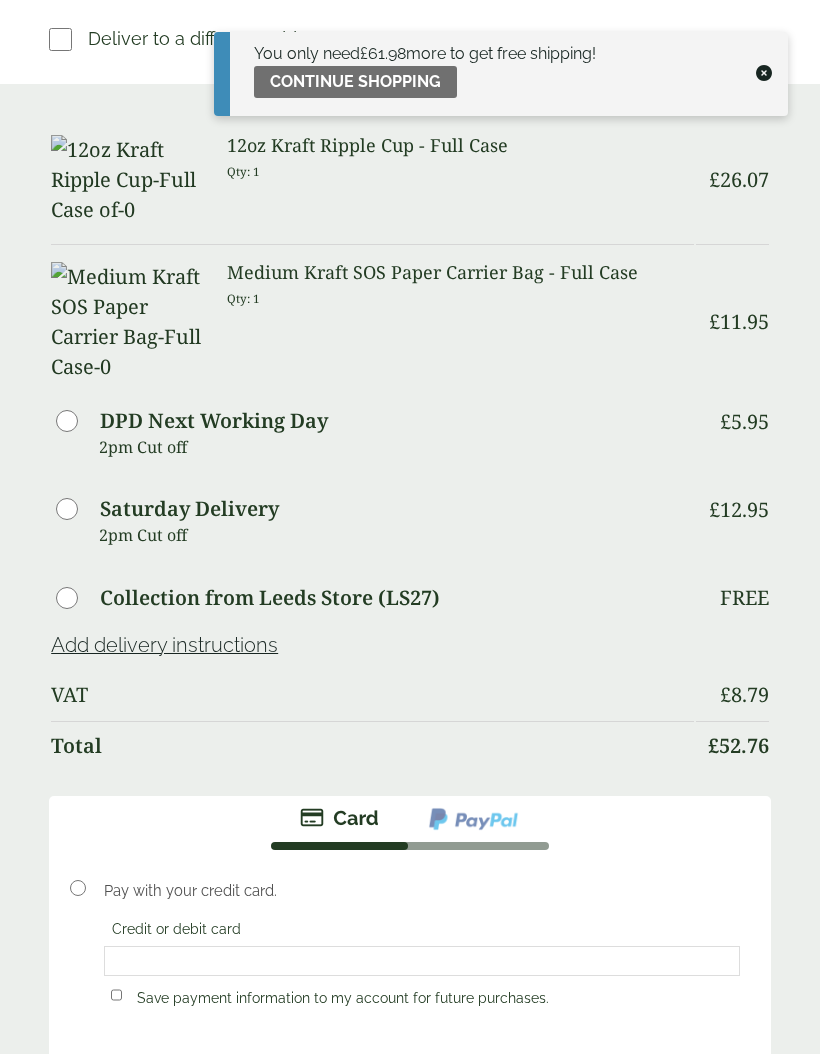 click on "Continue shopping" at bounding box center (355, 82) 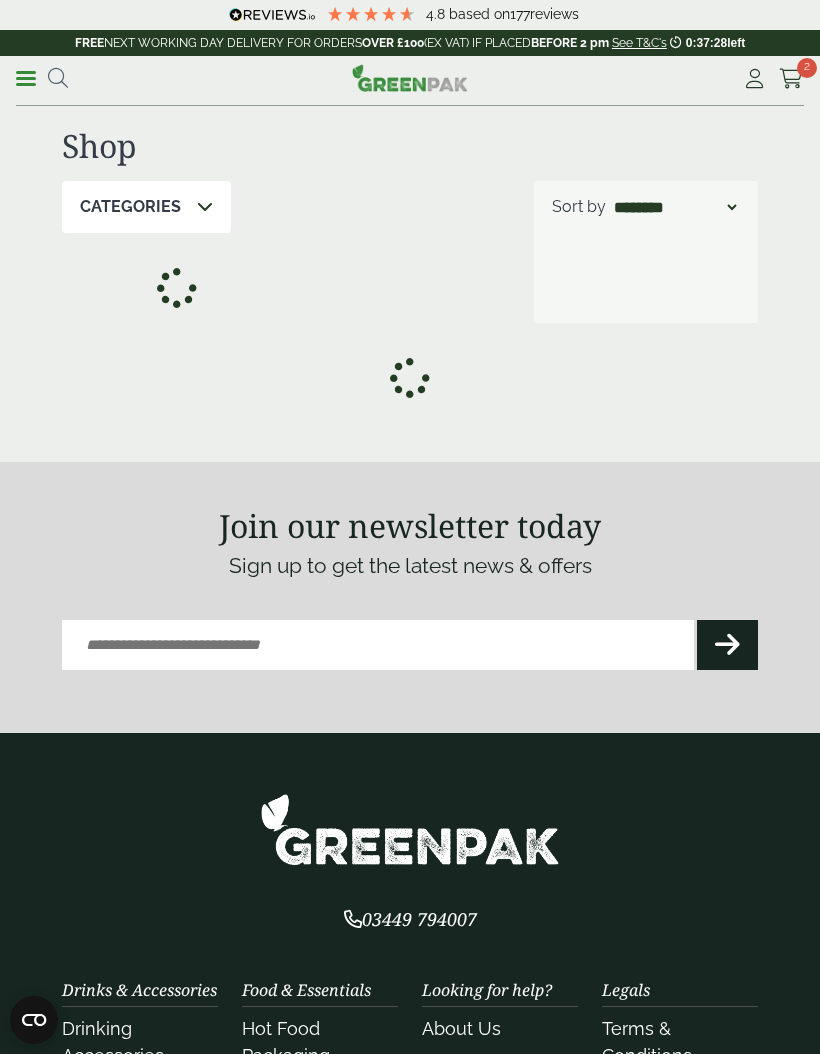 scroll, scrollTop: 0, scrollLeft: 0, axis: both 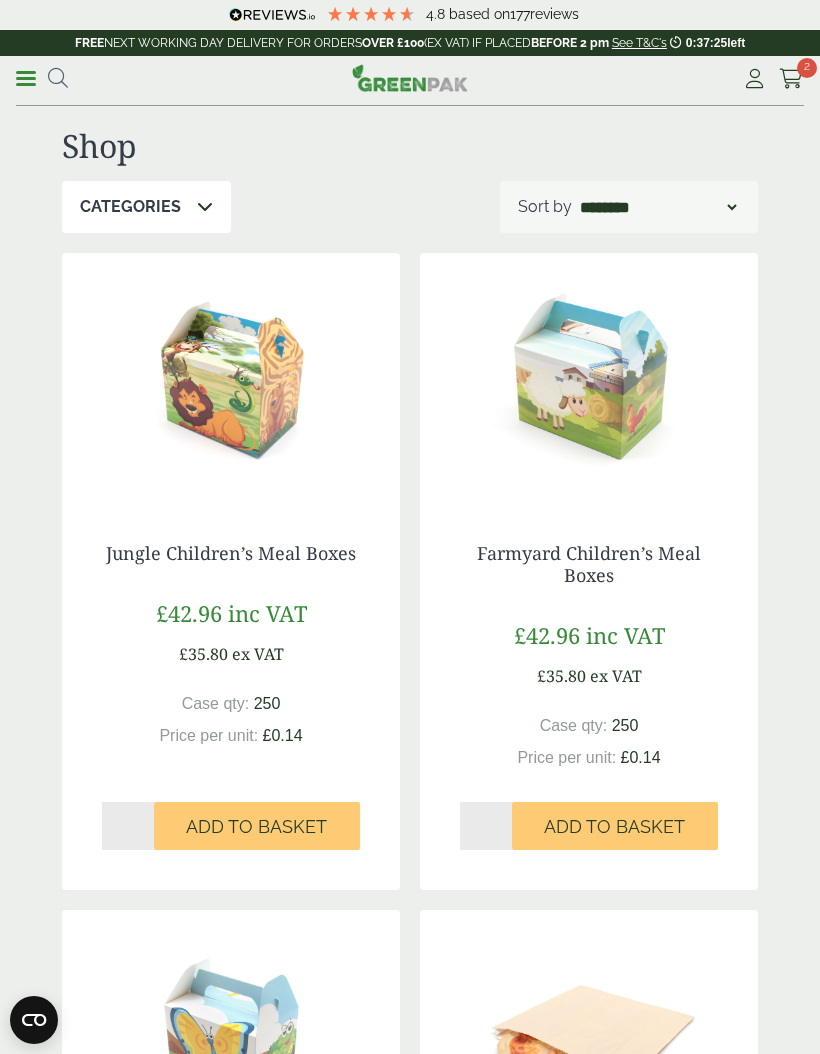click at bounding box center [791, 79] 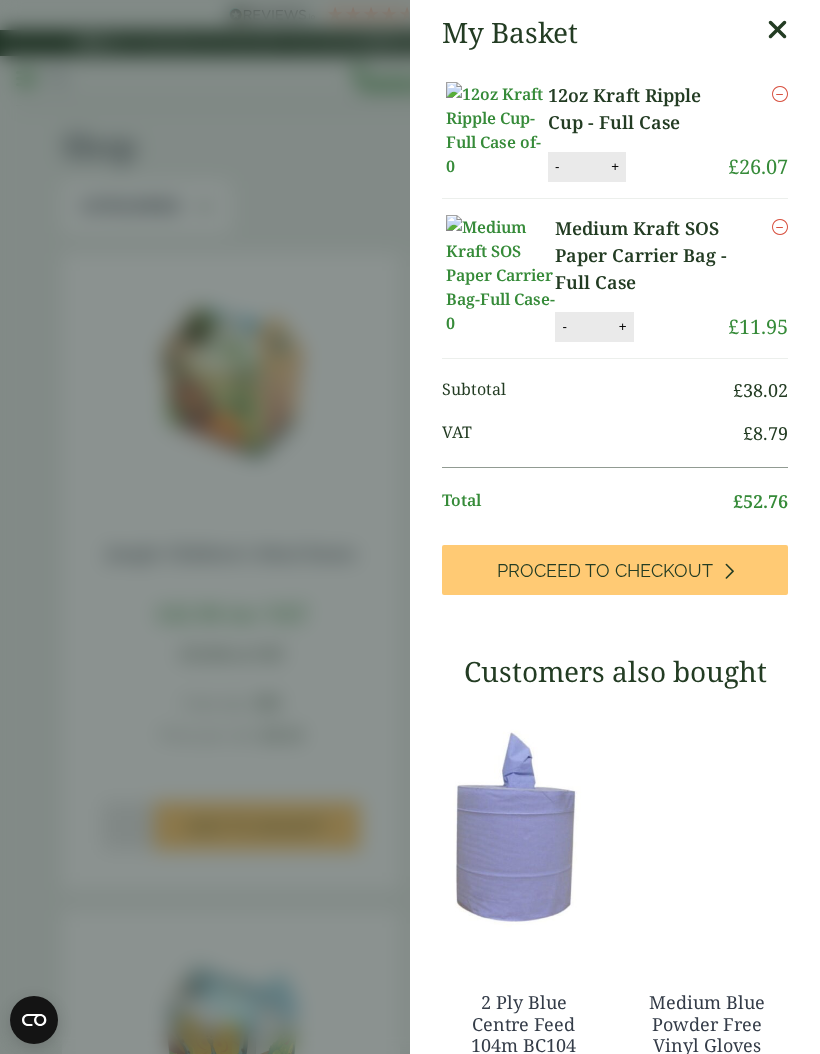 click at bounding box center [728, 571] 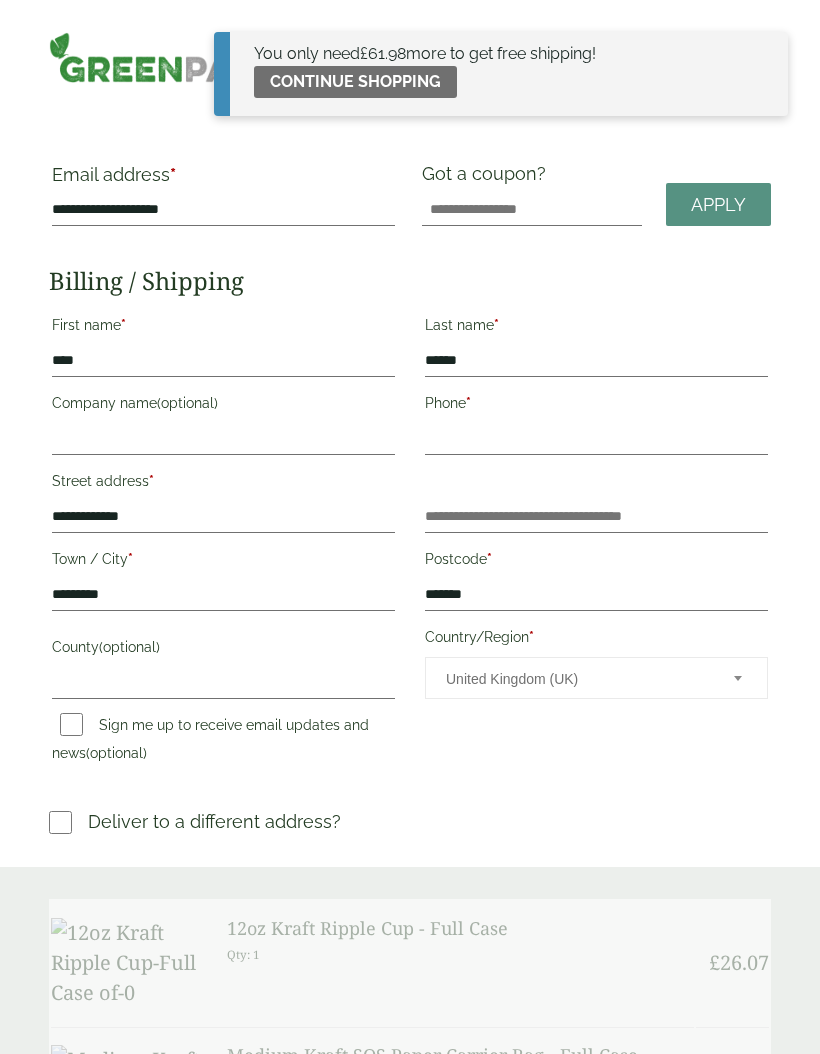 scroll, scrollTop: 0, scrollLeft: 0, axis: both 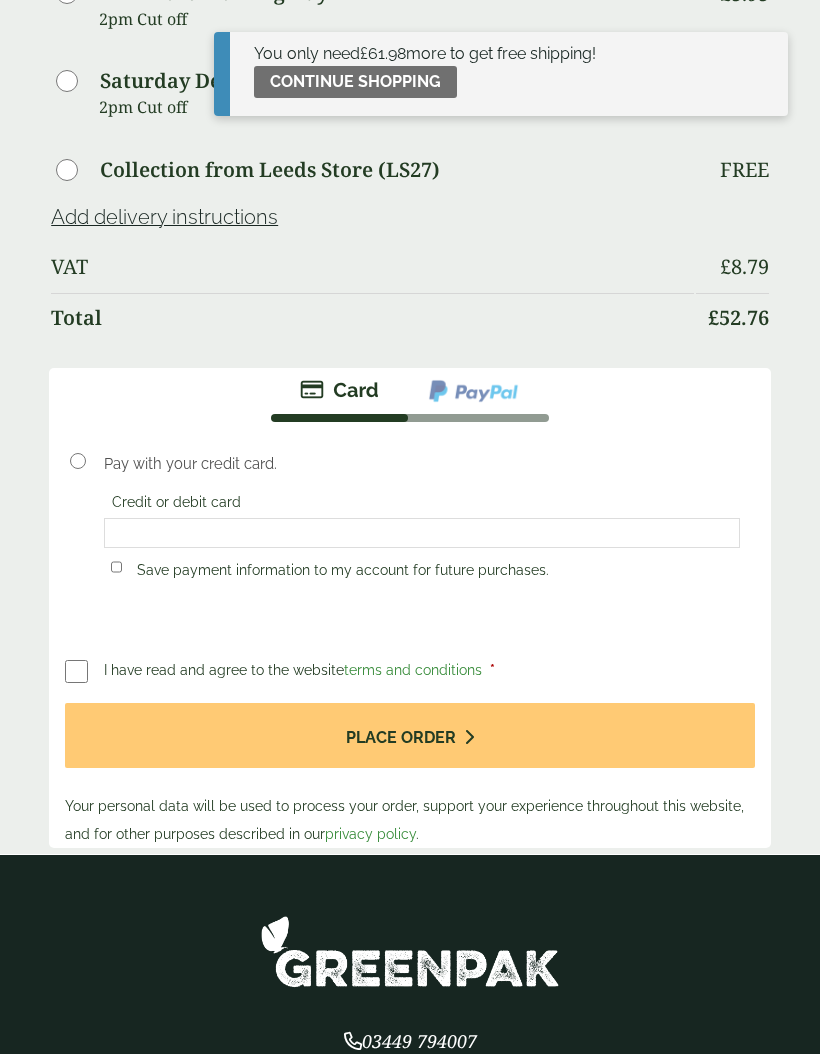 click at bounding box center (422, 533) 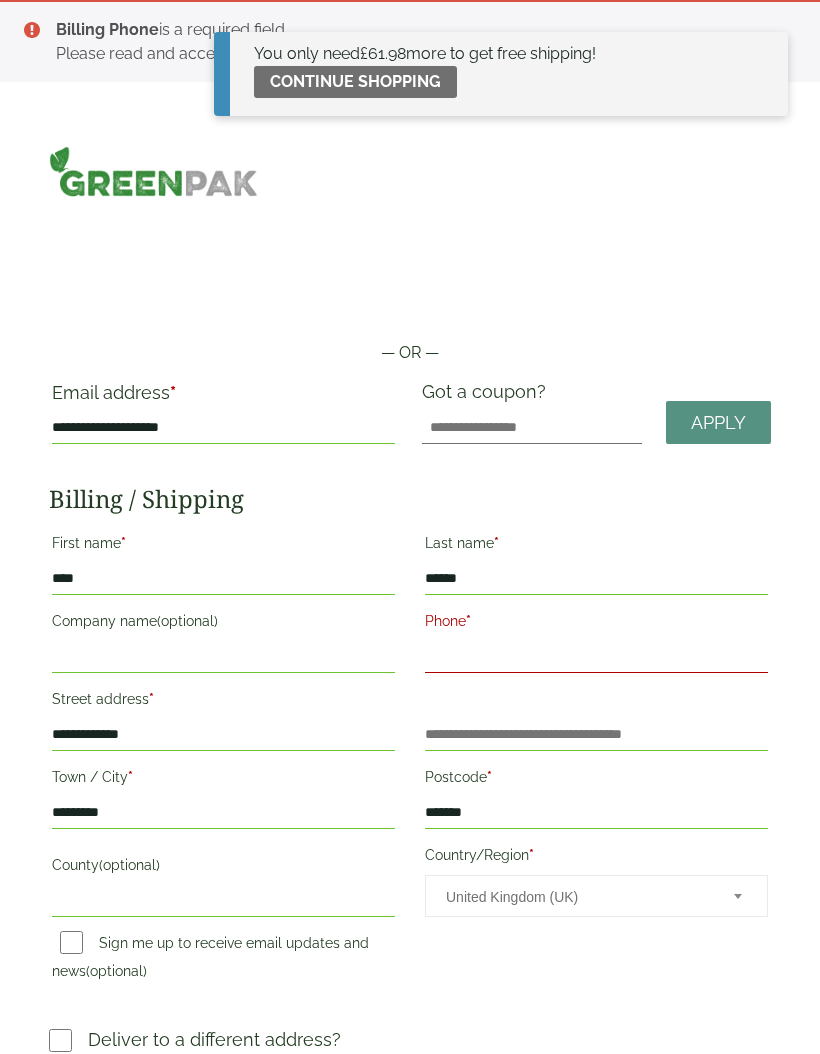scroll, scrollTop: 38, scrollLeft: 0, axis: vertical 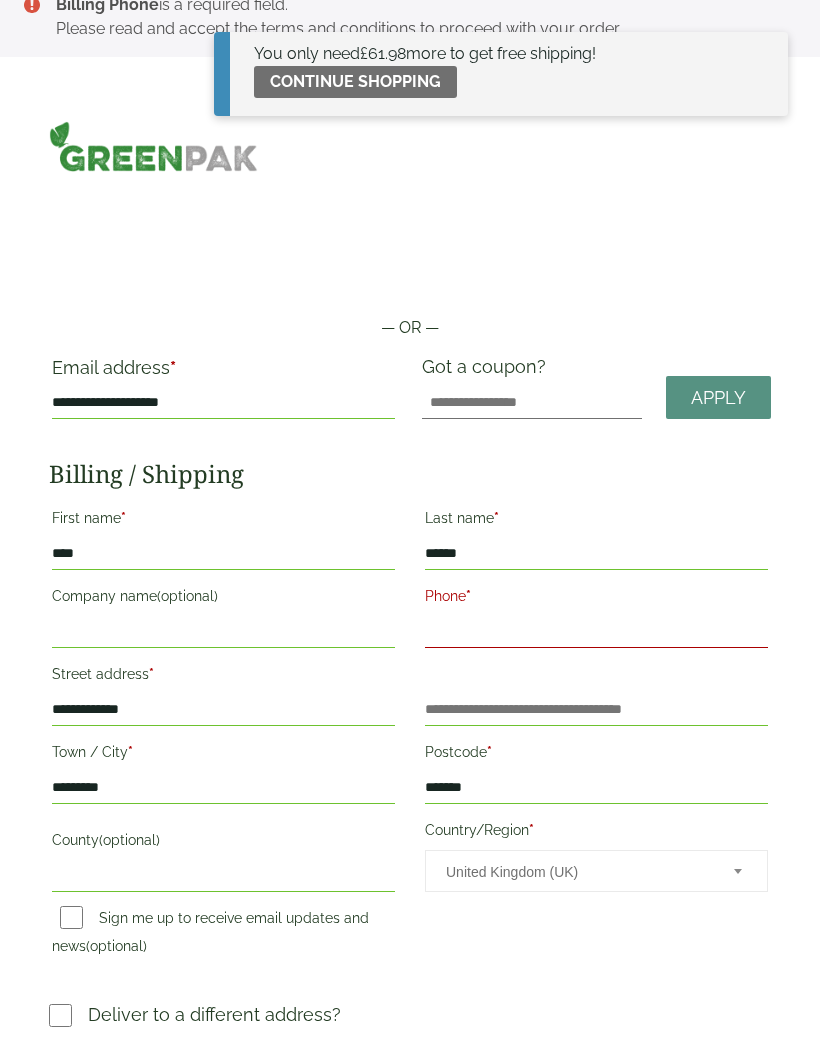click on "Phone  *" at bounding box center [596, 632] 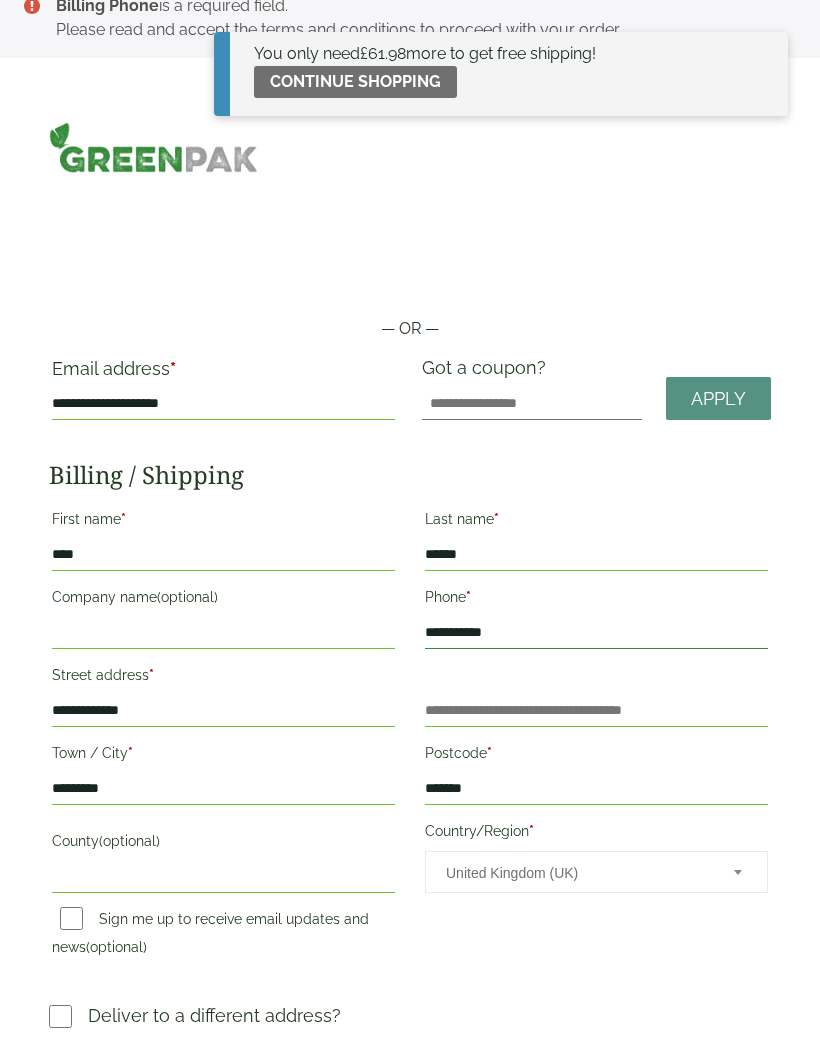 click on "**********" at bounding box center [596, 633] 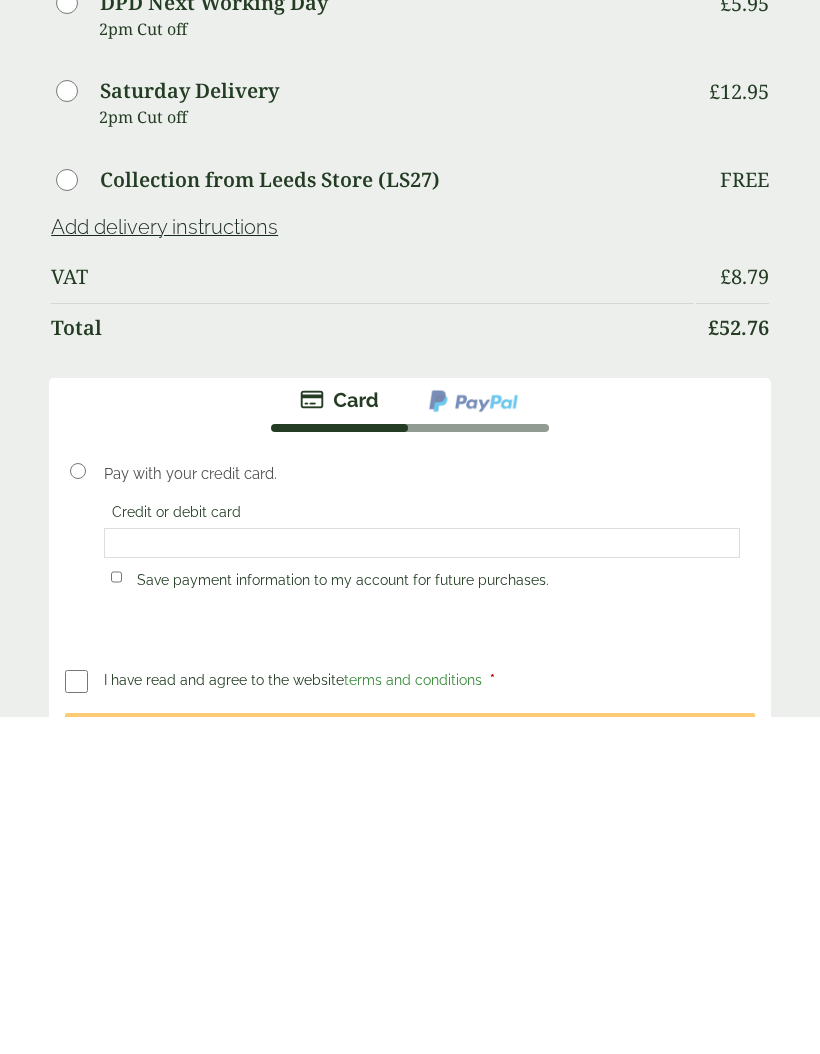 scroll, scrollTop: 1092, scrollLeft: 0, axis: vertical 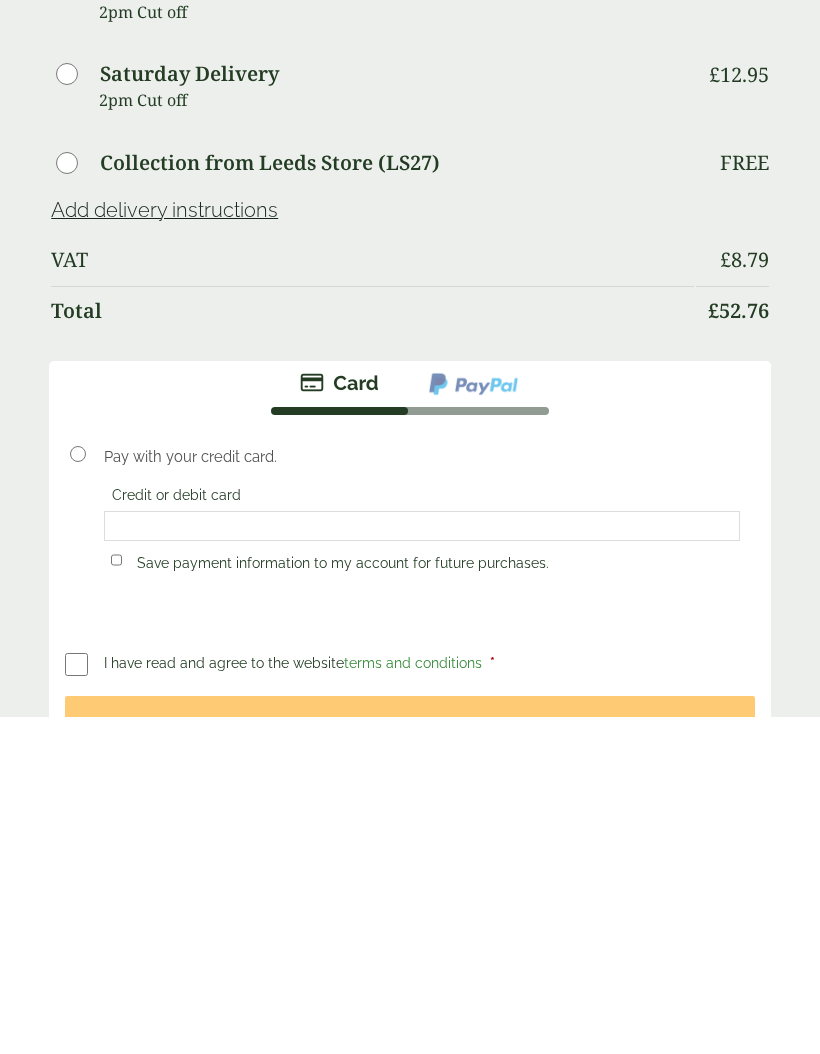 type on "**********" 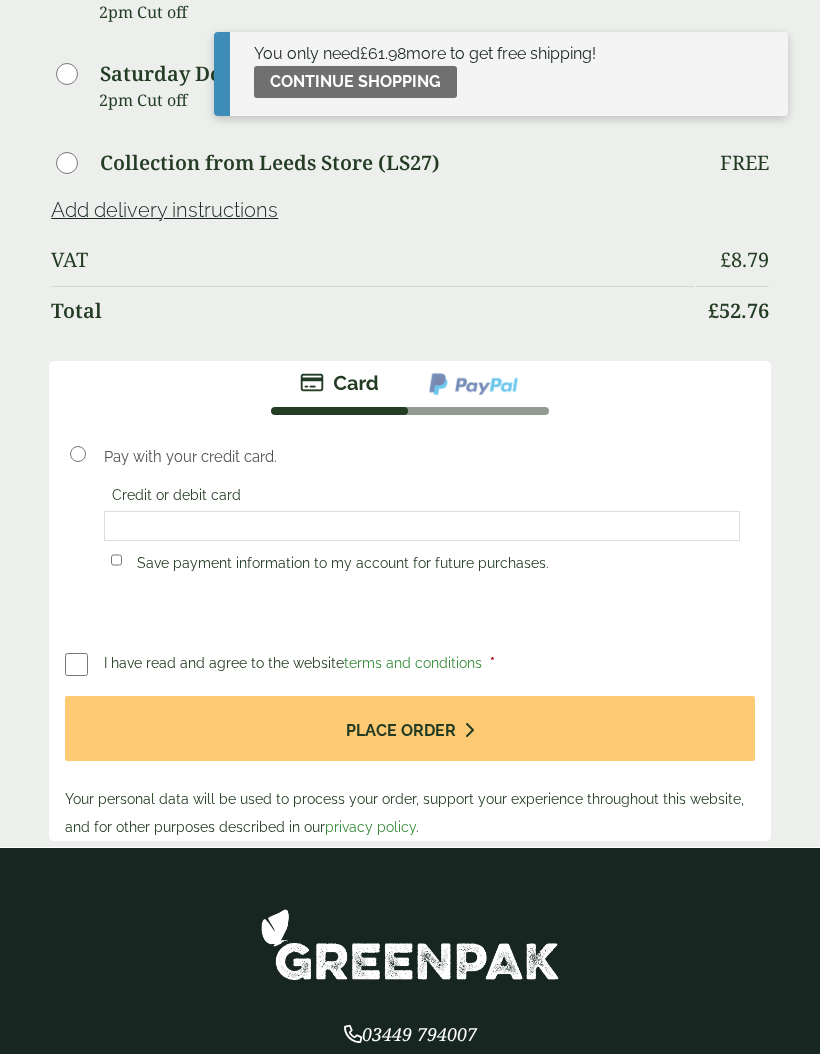 click on "Place order" at bounding box center [410, 728] 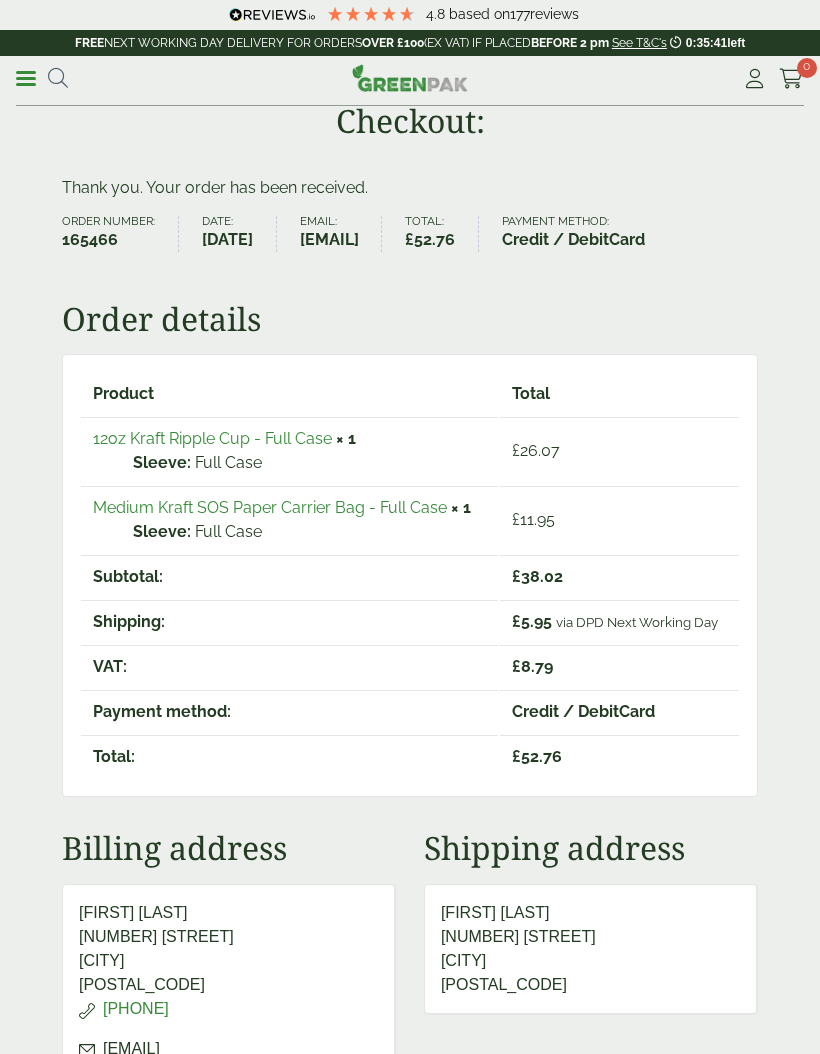 scroll, scrollTop: 0, scrollLeft: 0, axis: both 